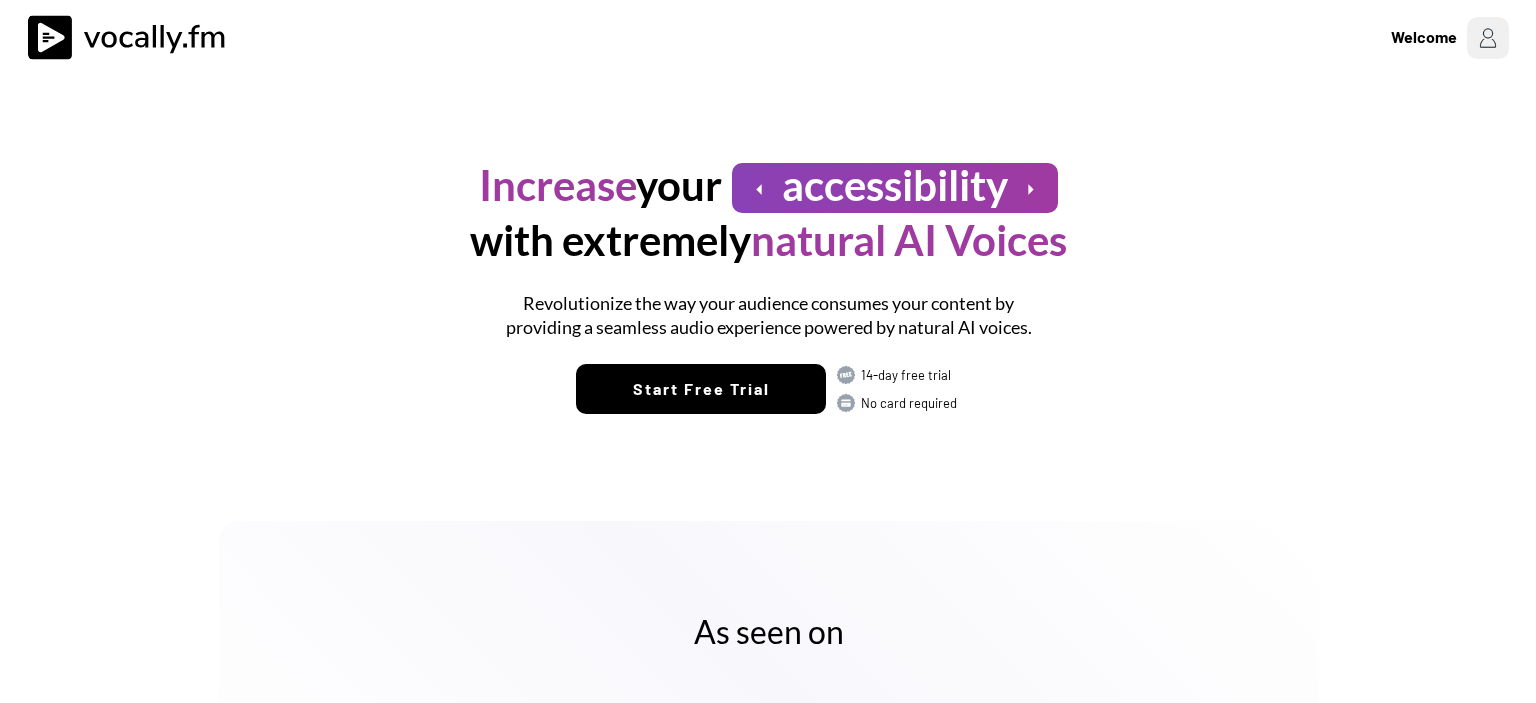 scroll, scrollTop: 0, scrollLeft: 0, axis: both 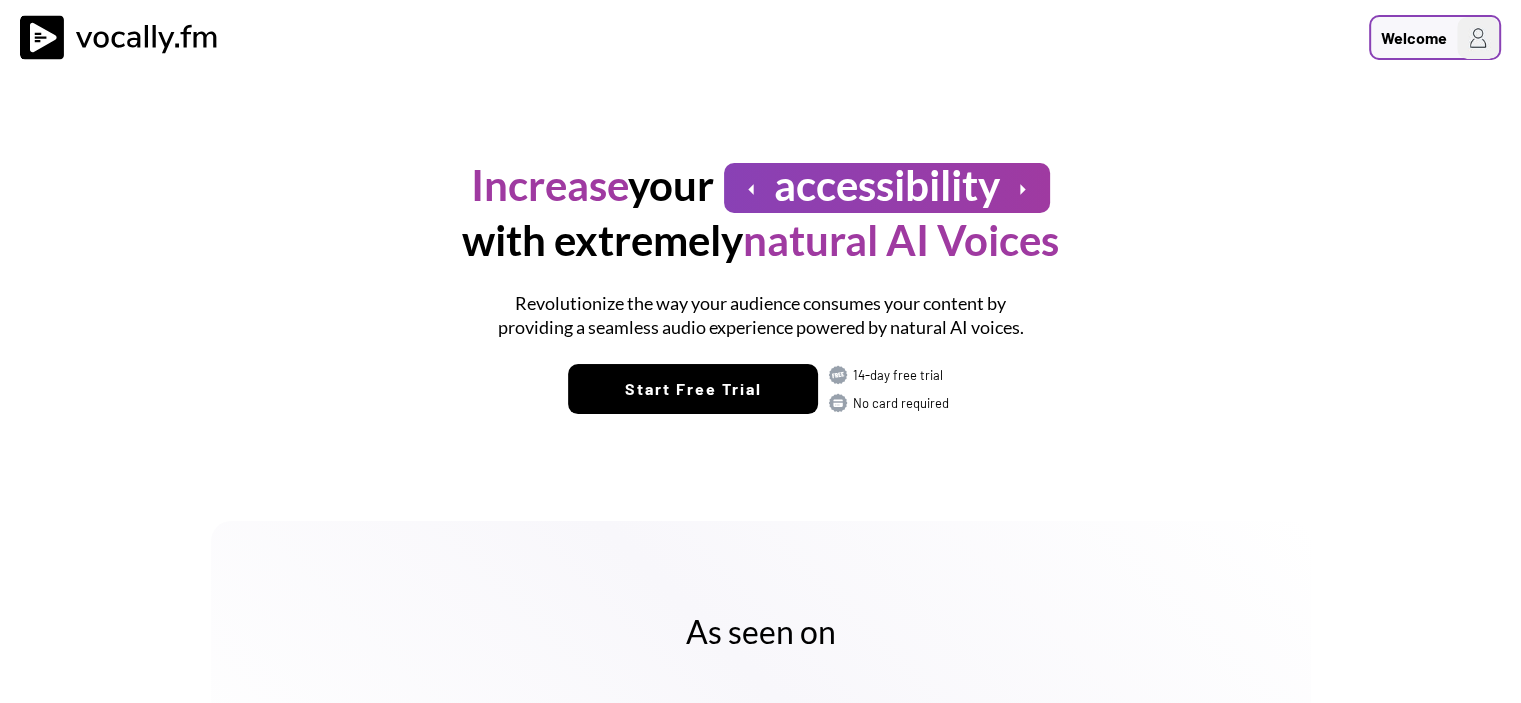 click on "Welcome" at bounding box center (1414, 38) 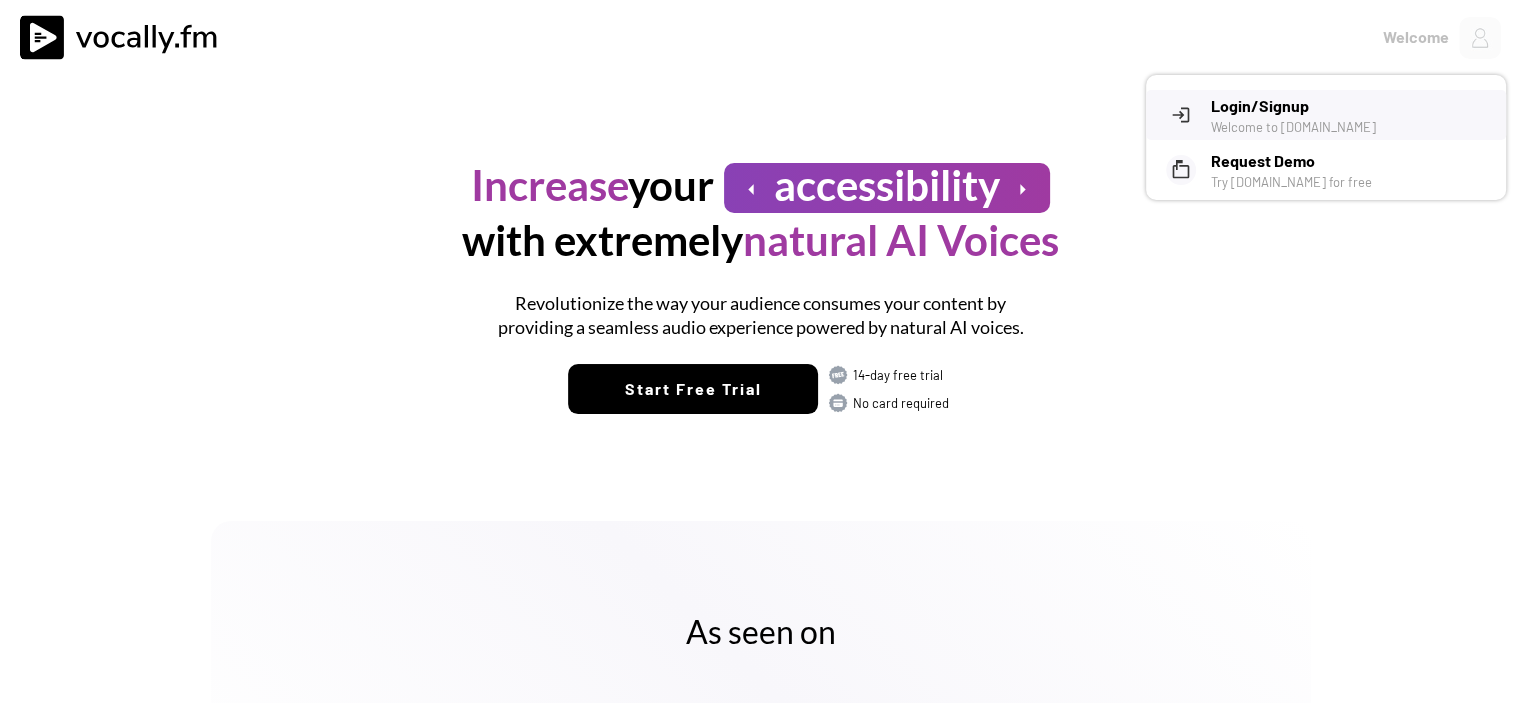 click on "Login/Signup" at bounding box center (1351, 106) 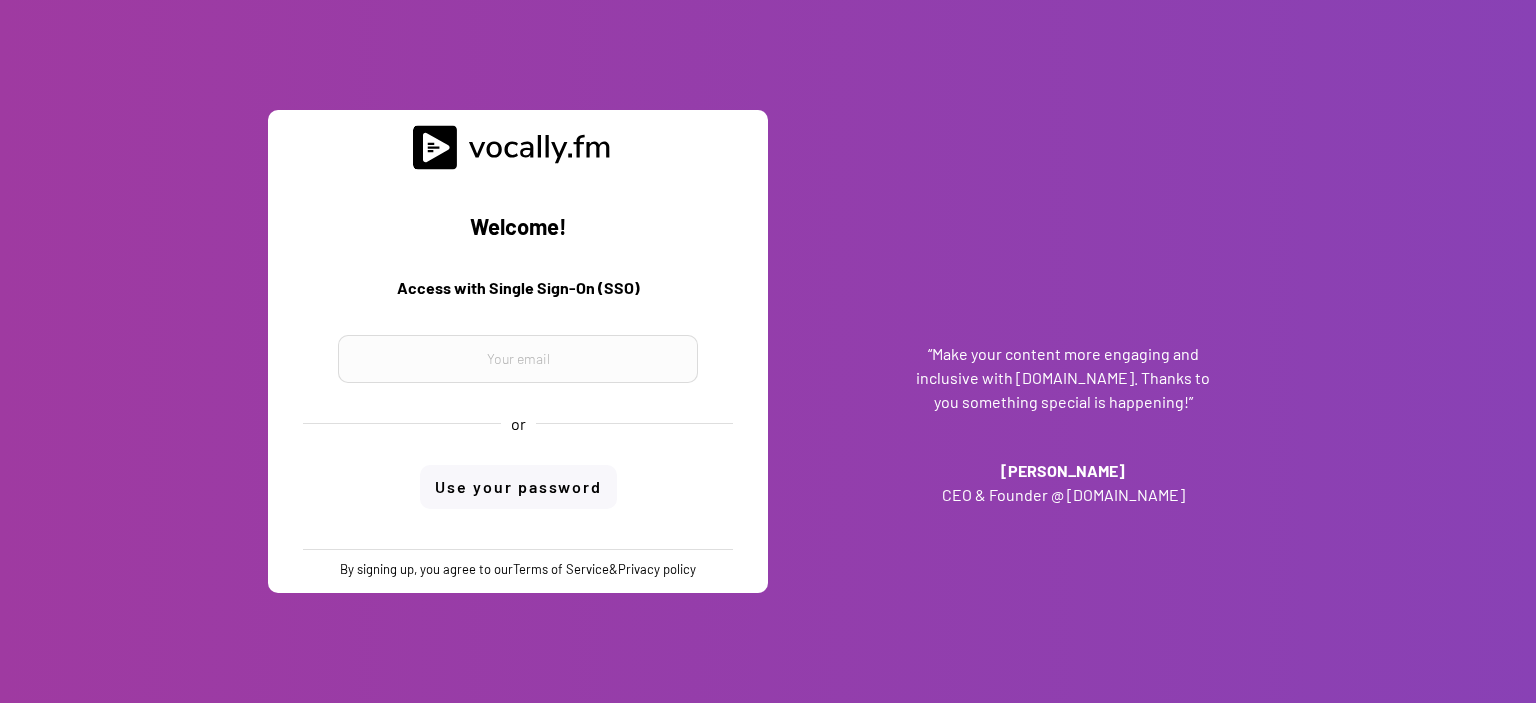 scroll, scrollTop: 0, scrollLeft: 0, axis: both 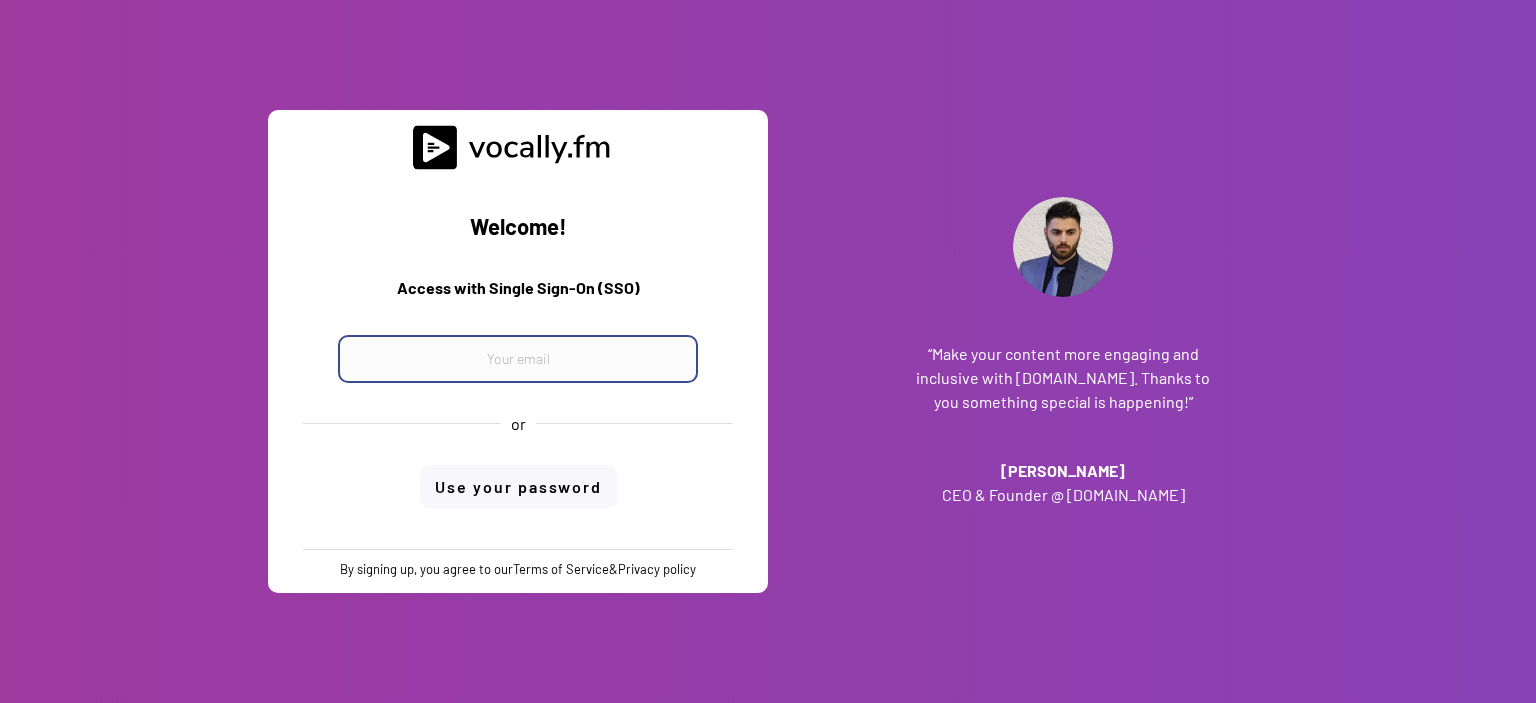 click at bounding box center (518, 359) 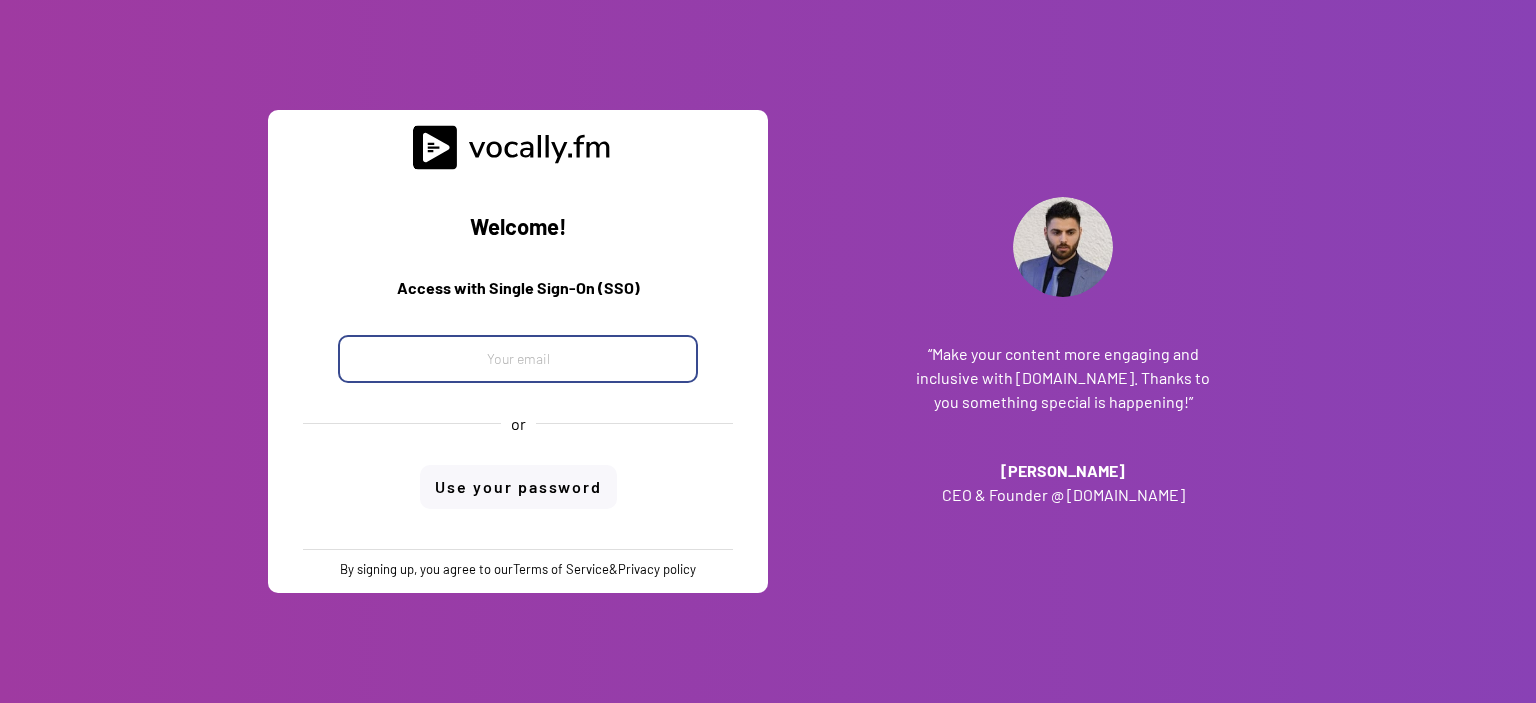 paste on "progetto_enicom_2023@eni.com" 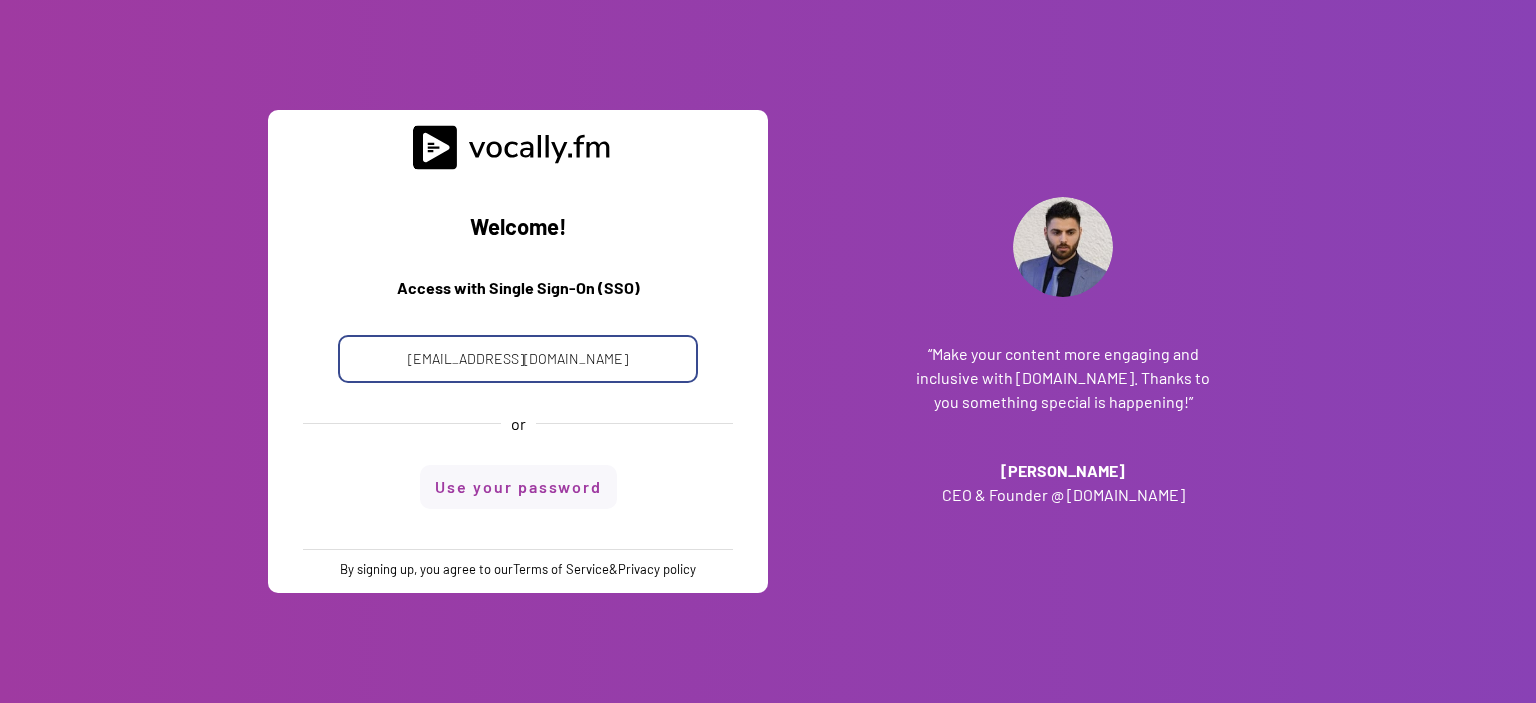 type on "progetto_enicom_2023@eni.com" 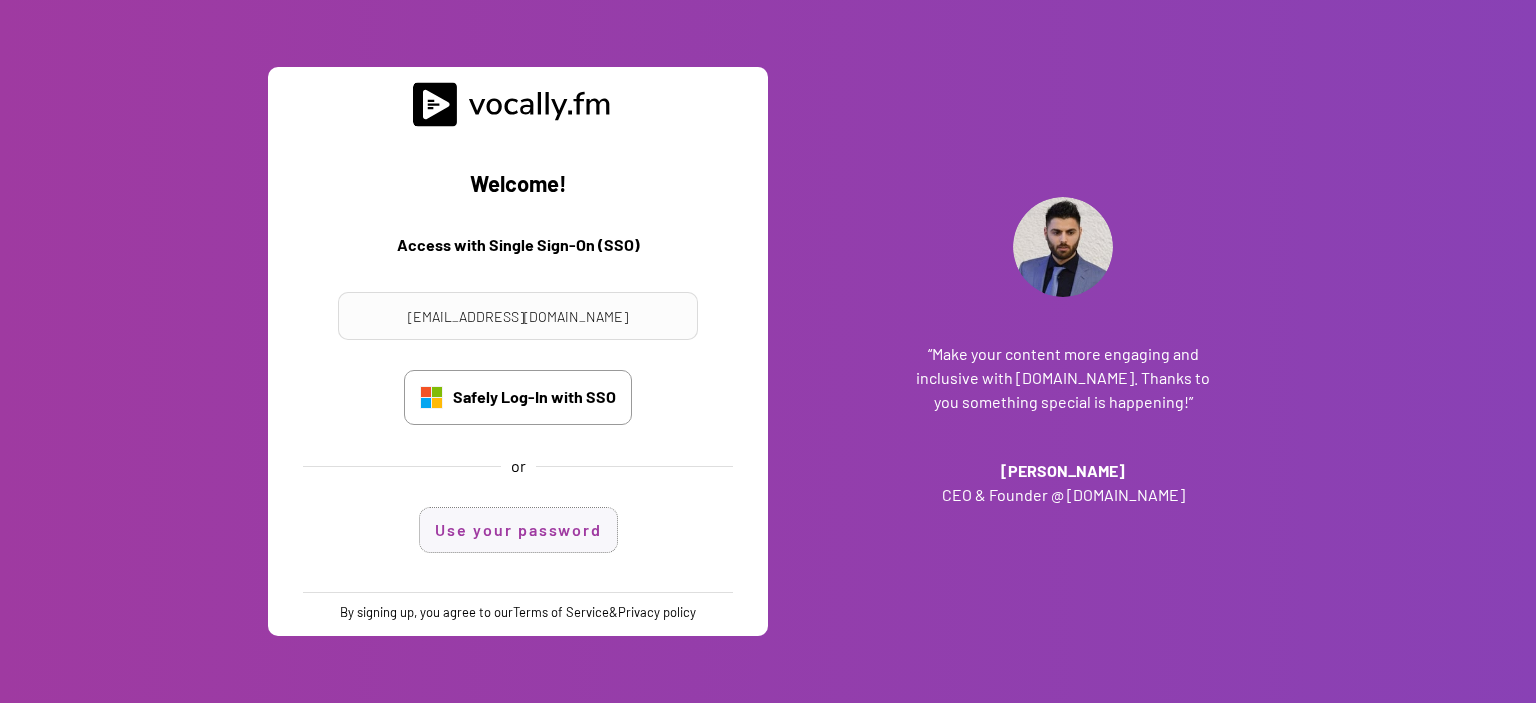 click on "Use your password" at bounding box center (518, 530) 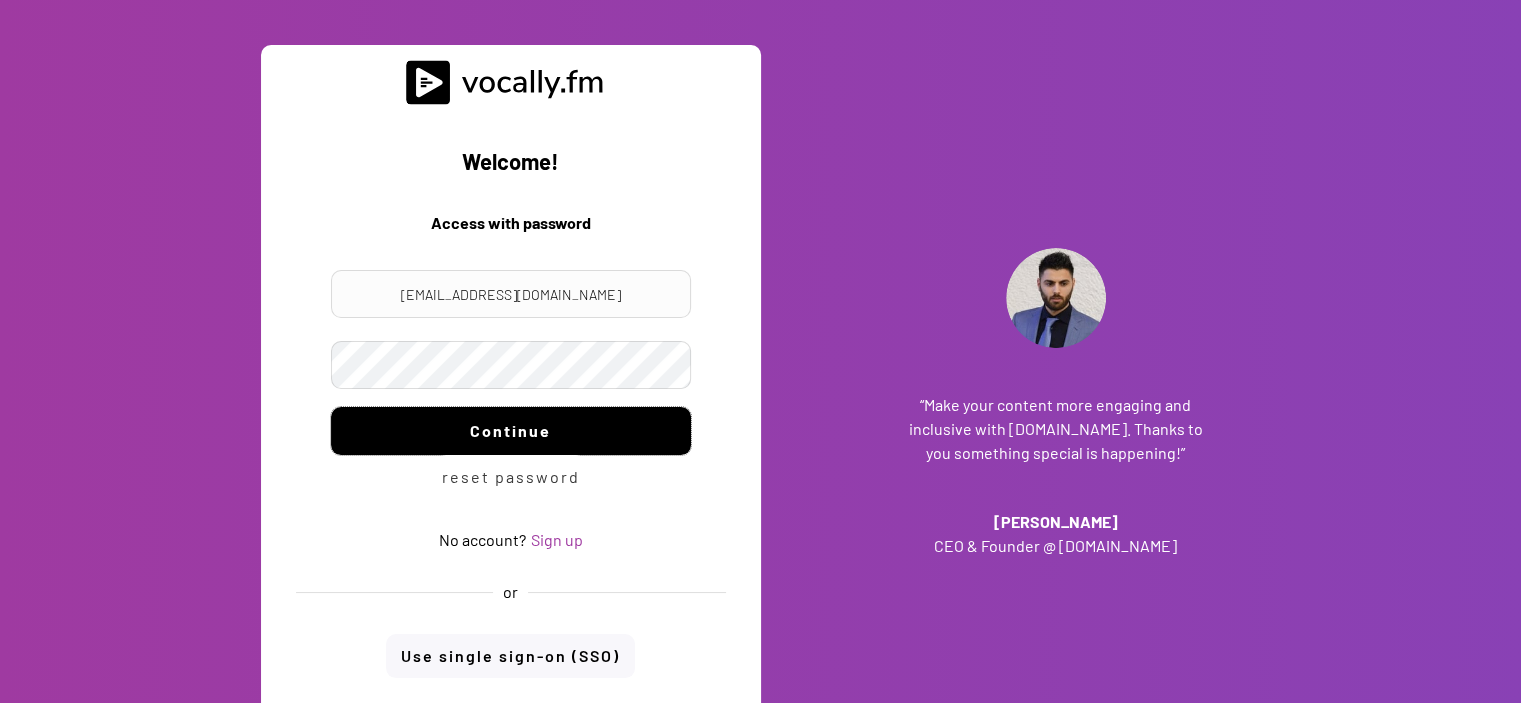 click on "Continue" at bounding box center [511, 431] 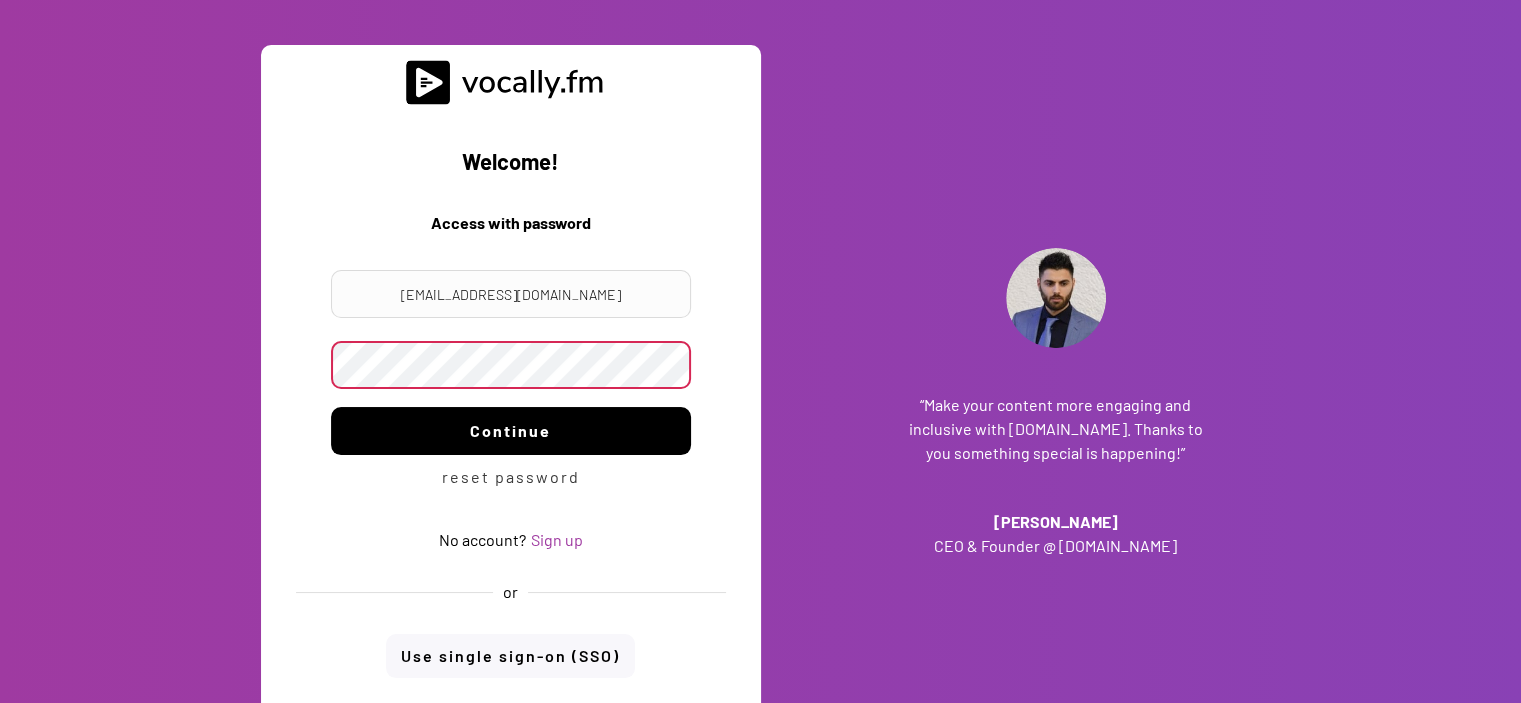 click on "Continue" at bounding box center [511, 431] 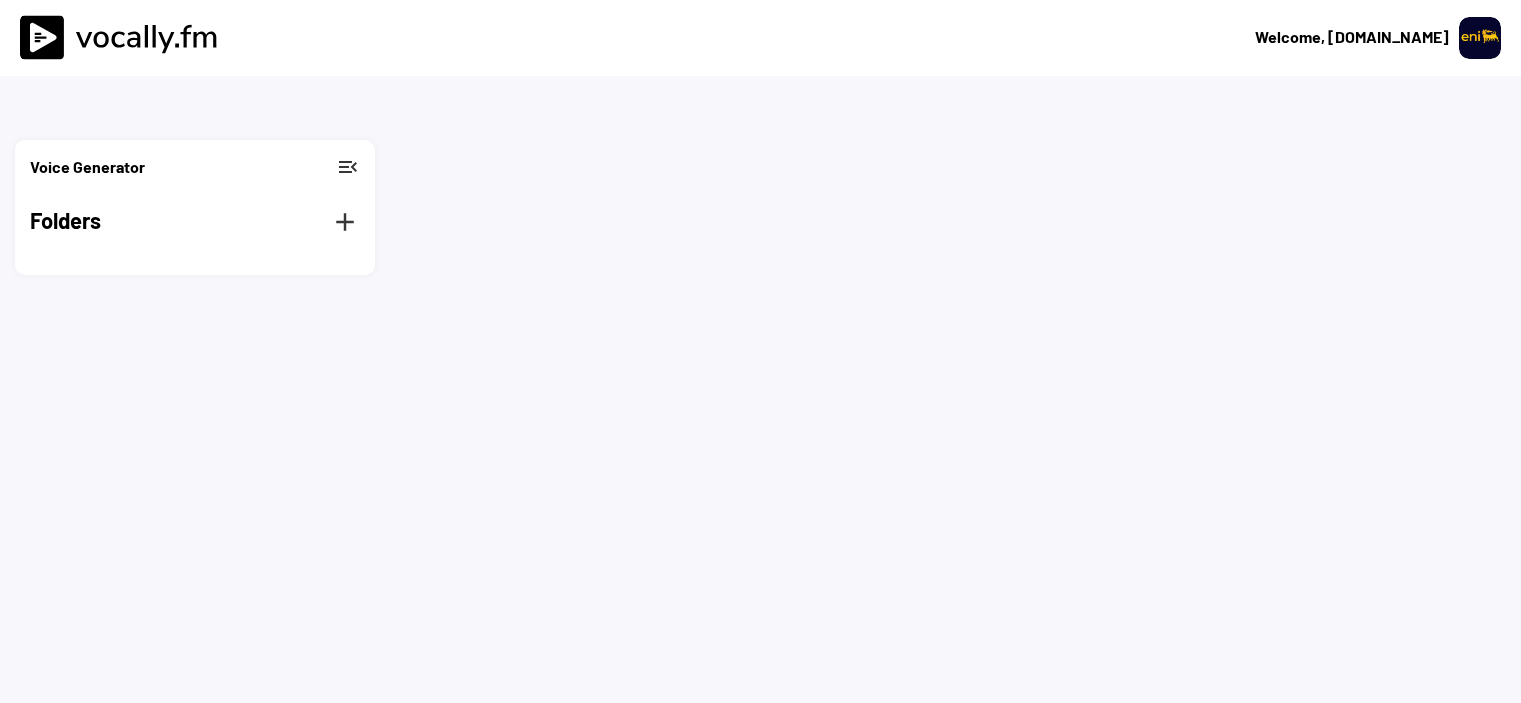 scroll, scrollTop: 0, scrollLeft: 0, axis: both 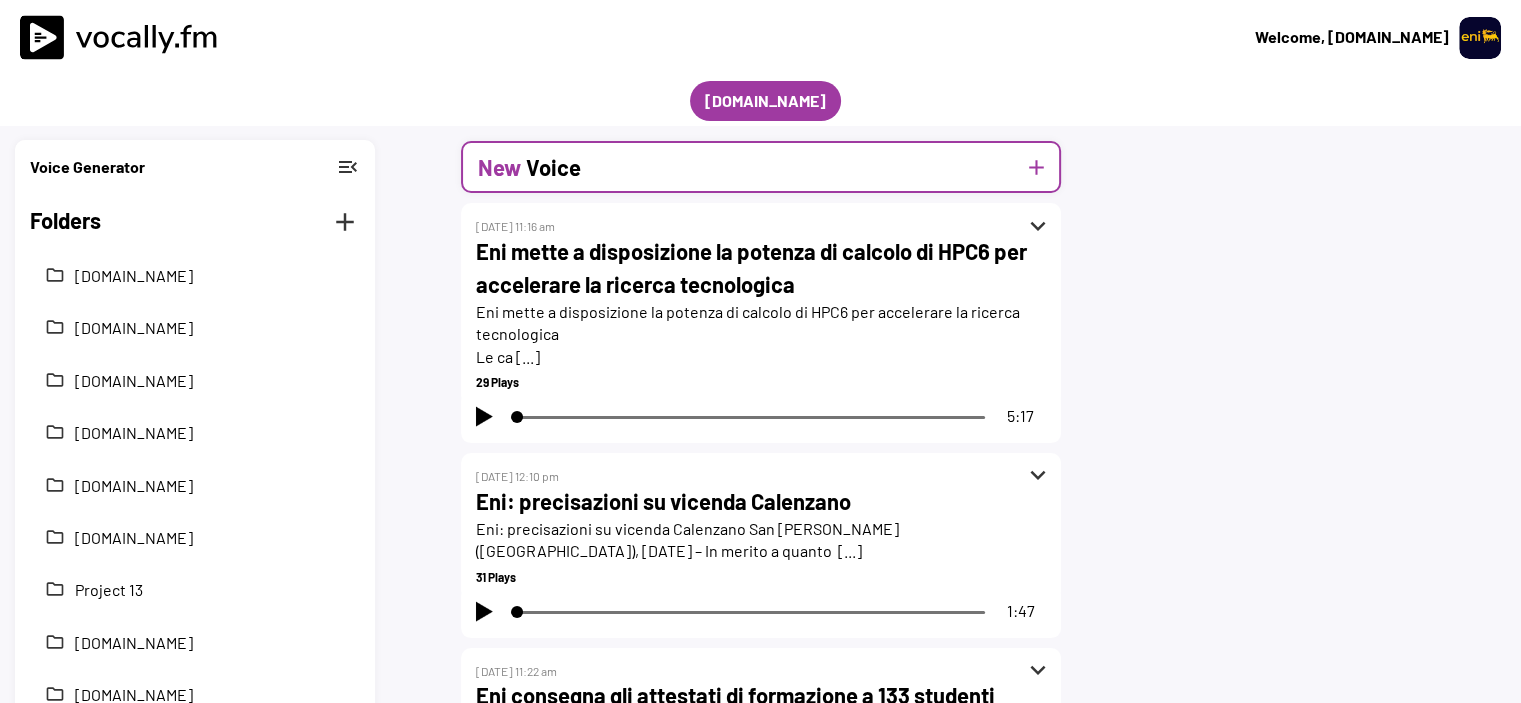 click on "add" at bounding box center [1036, 167] 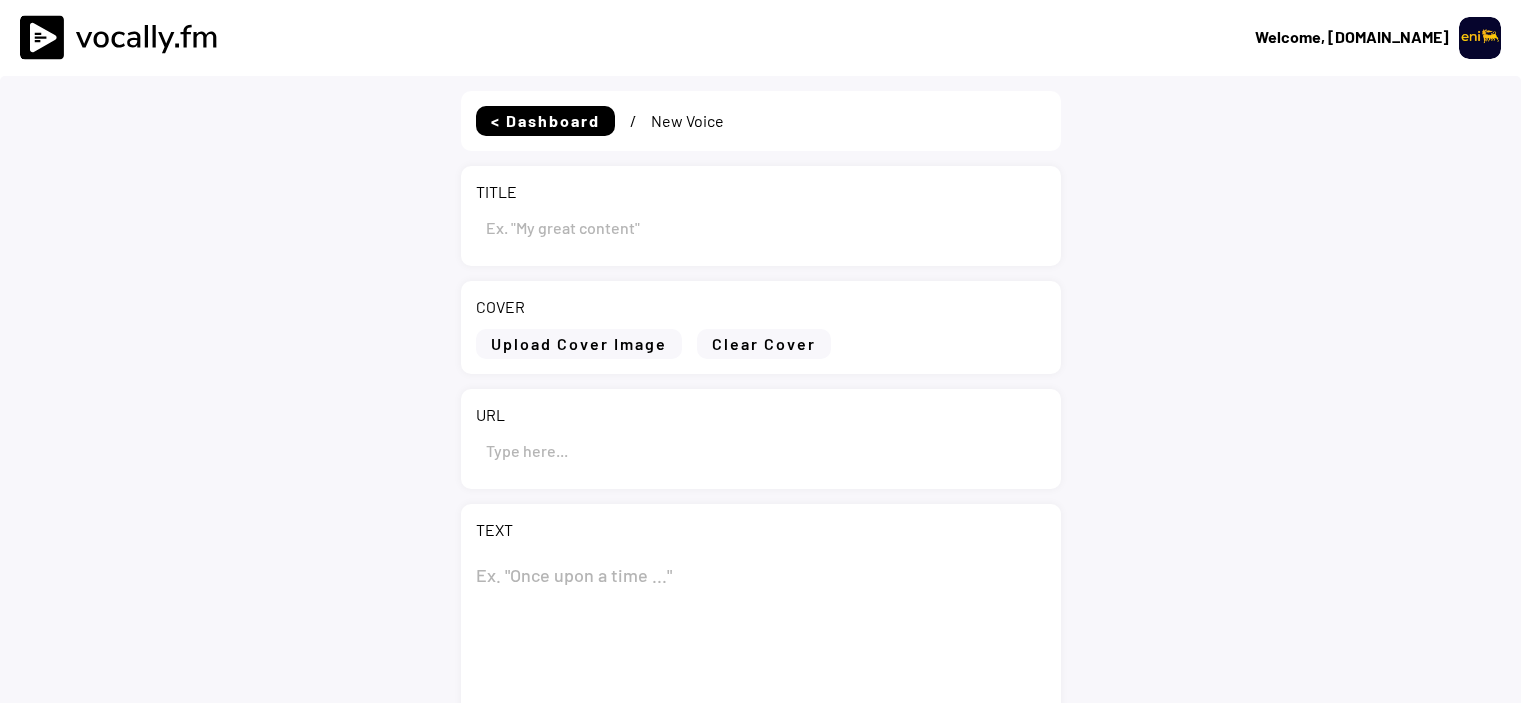 scroll, scrollTop: 0, scrollLeft: 0, axis: both 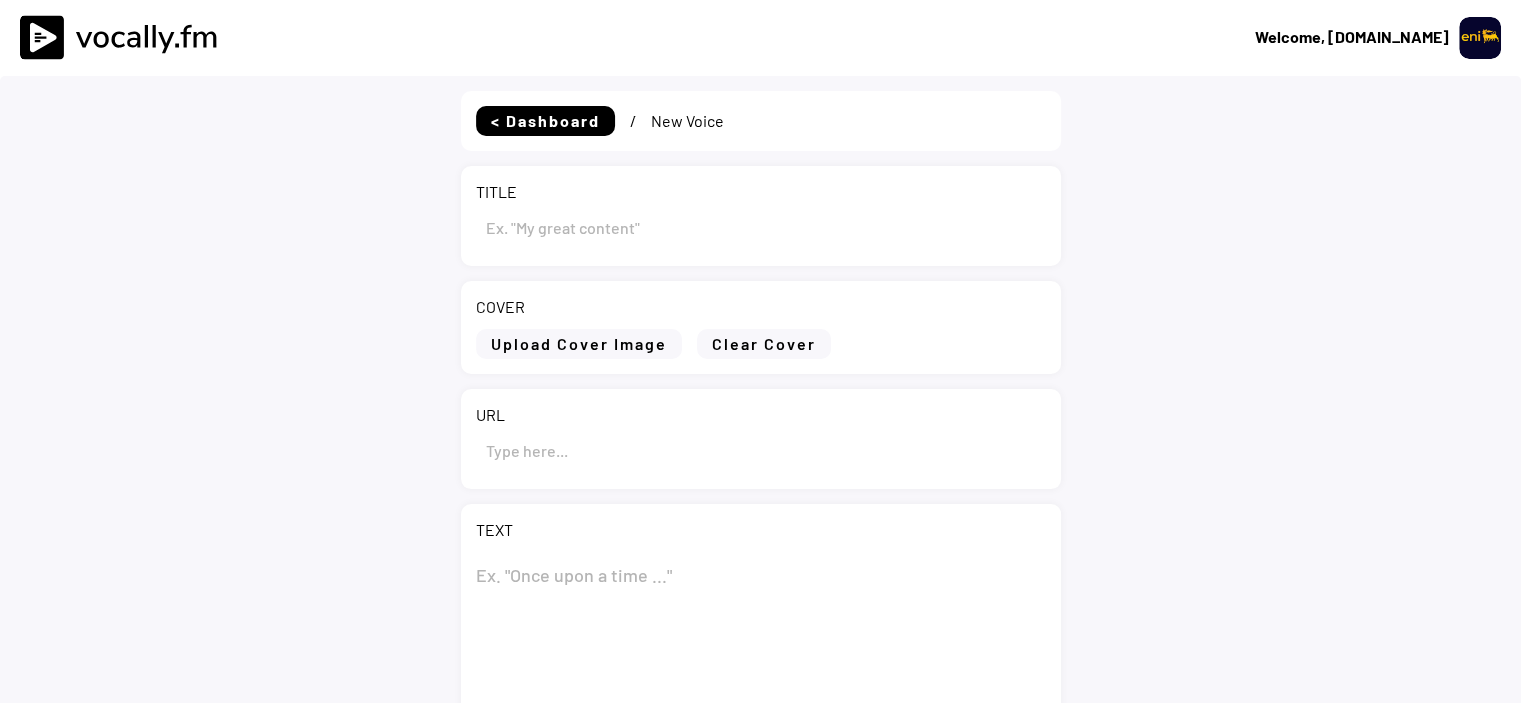 type on "Draft" 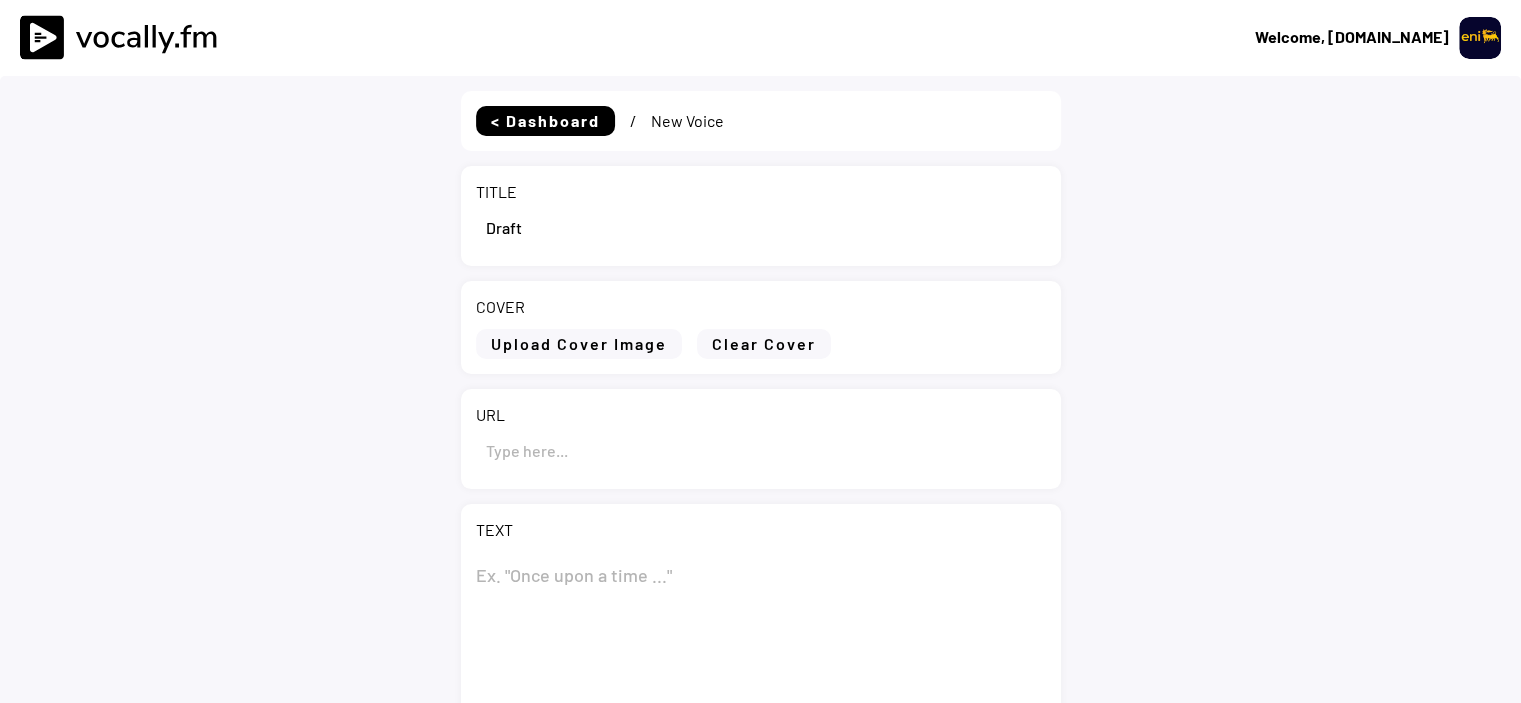 select on ""1348695171700984260__LOOKUP__1695815318097x346735823279882240"" 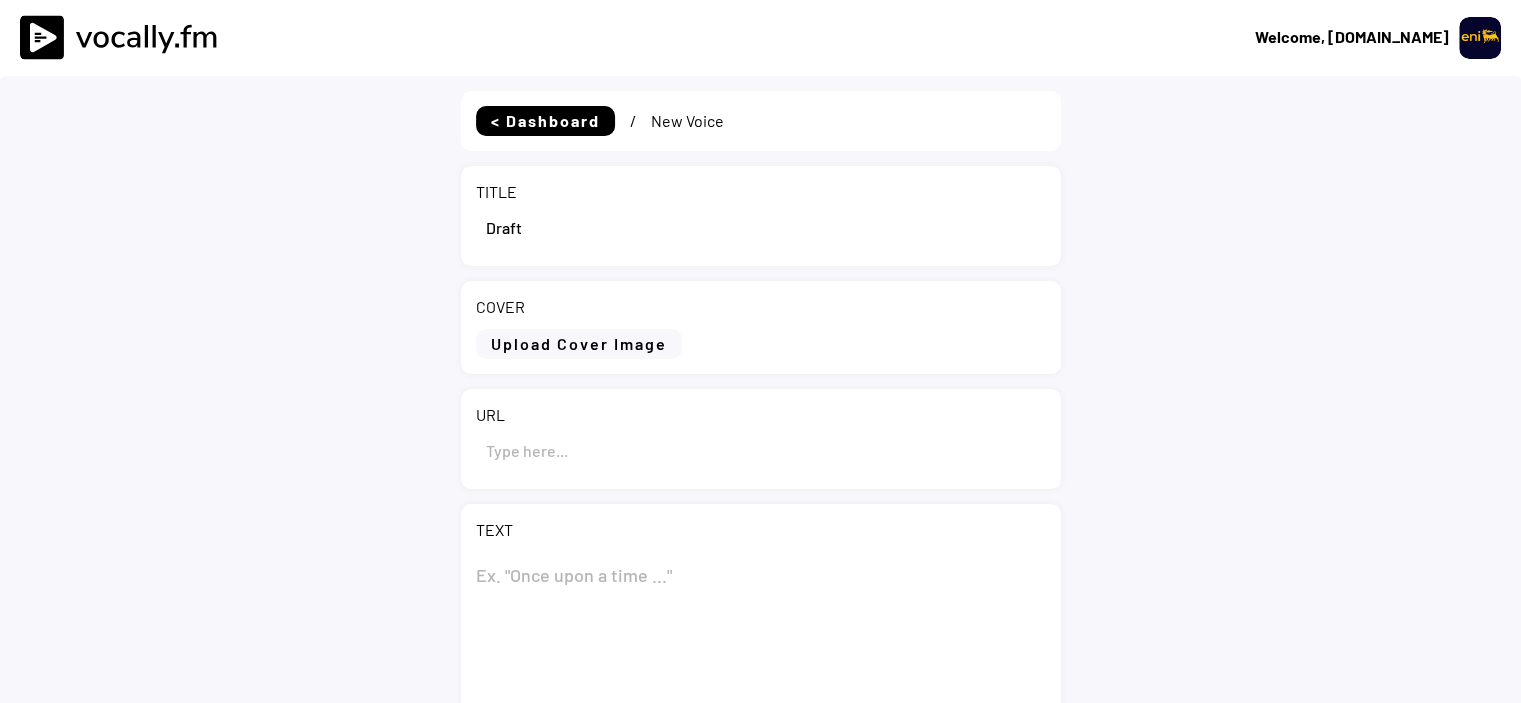 scroll, scrollTop: 0, scrollLeft: 0, axis: both 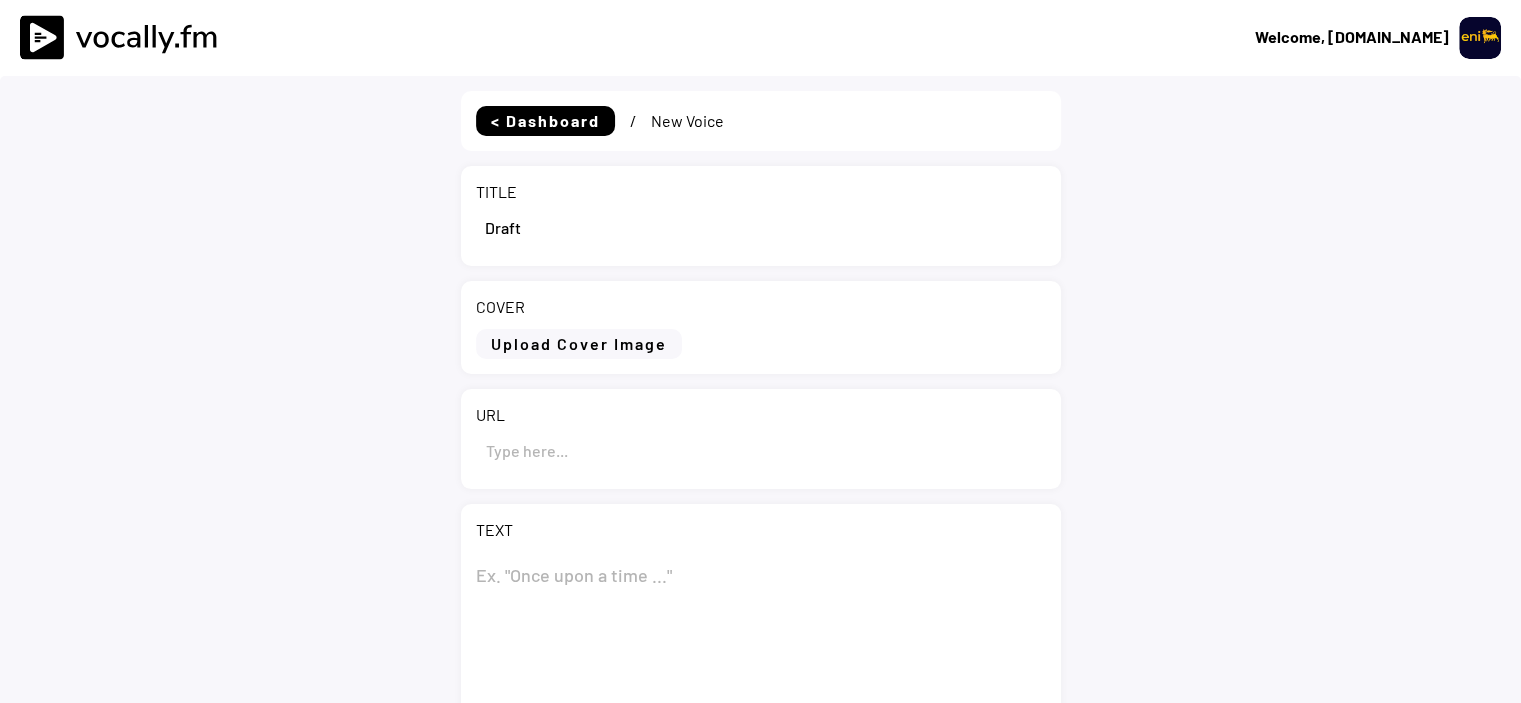 drag, startPoint x: 554, startPoint y: 239, endPoint x: 487, endPoint y: 228, distance: 67.89698 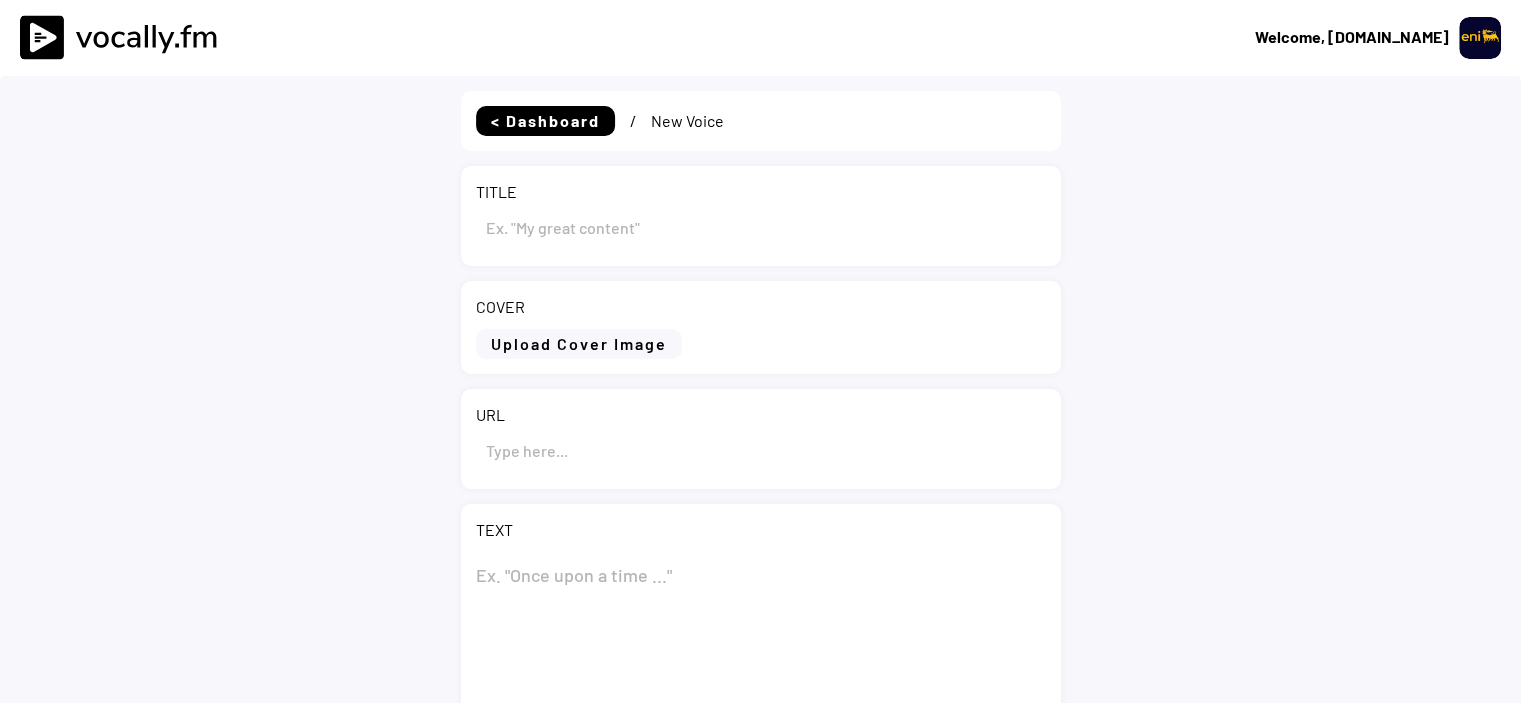 click at bounding box center (761, 227) 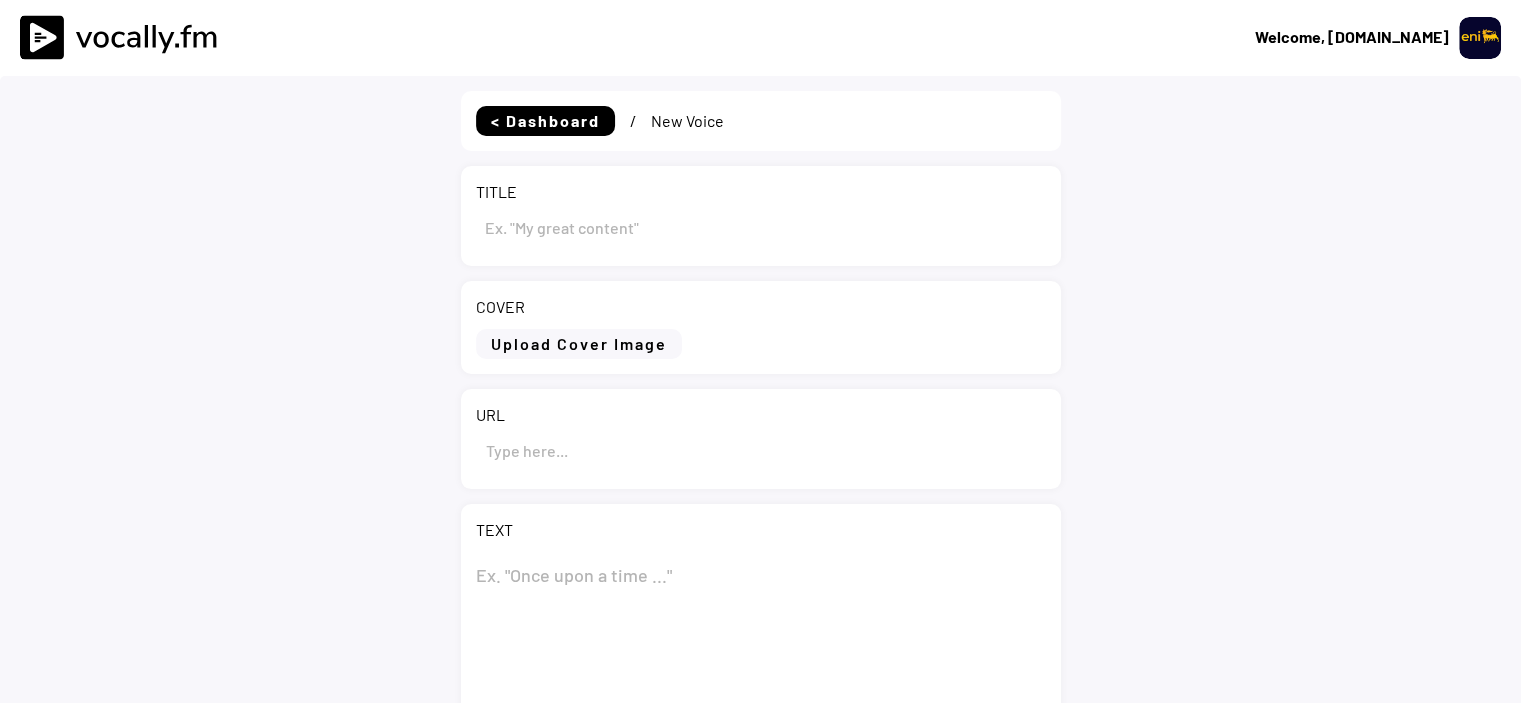 paste on "Plenitude avvia la costruzione di un nuovo parco solare da 200 MW in Spagna" 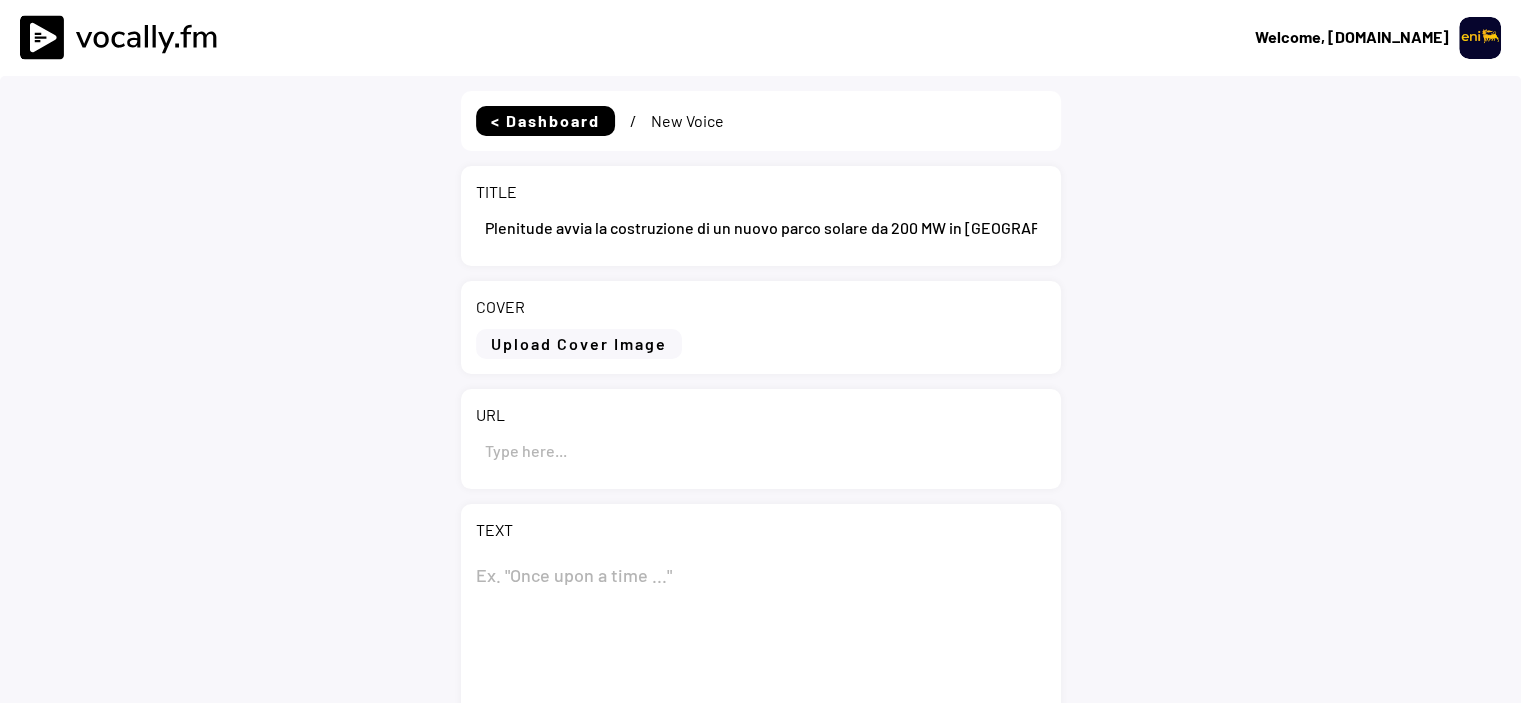 scroll, scrollTop: 100, scrollLeft: 0, axis: vertical 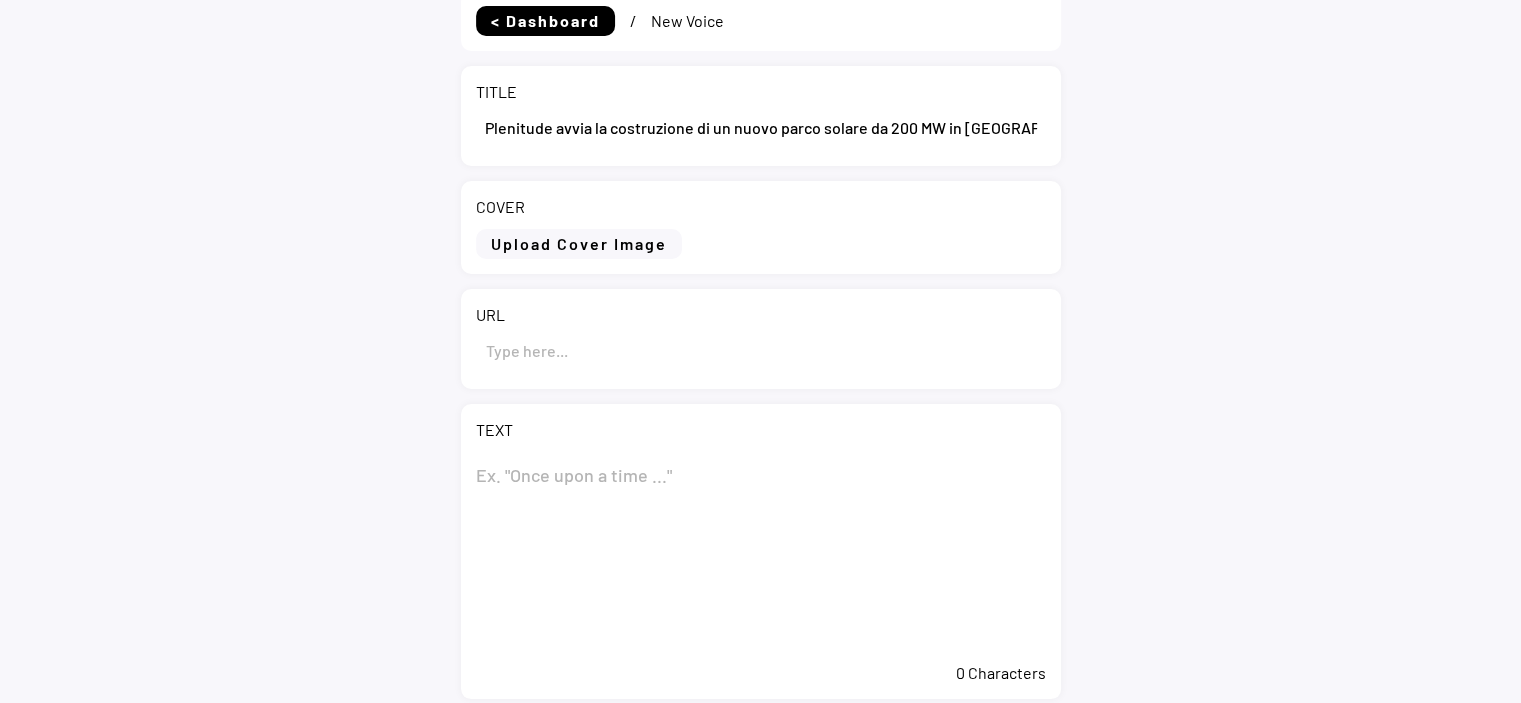 type on "Plenitude avvia la costruzione di un nuovo parco solare da 200 MW in Spagna" 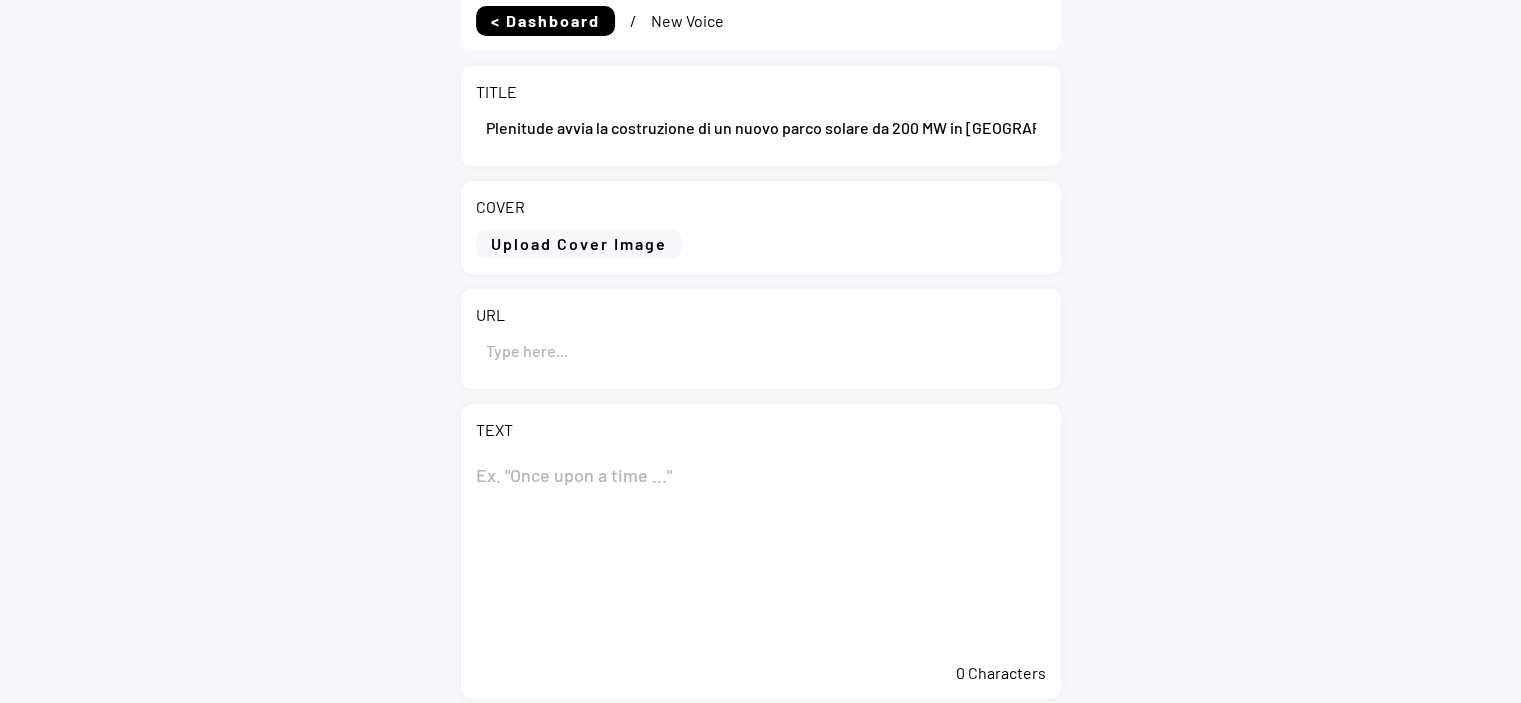 paste on "Plenitude avvia la costruzione di un nuovo parco solare da 200 MW in Spagna" 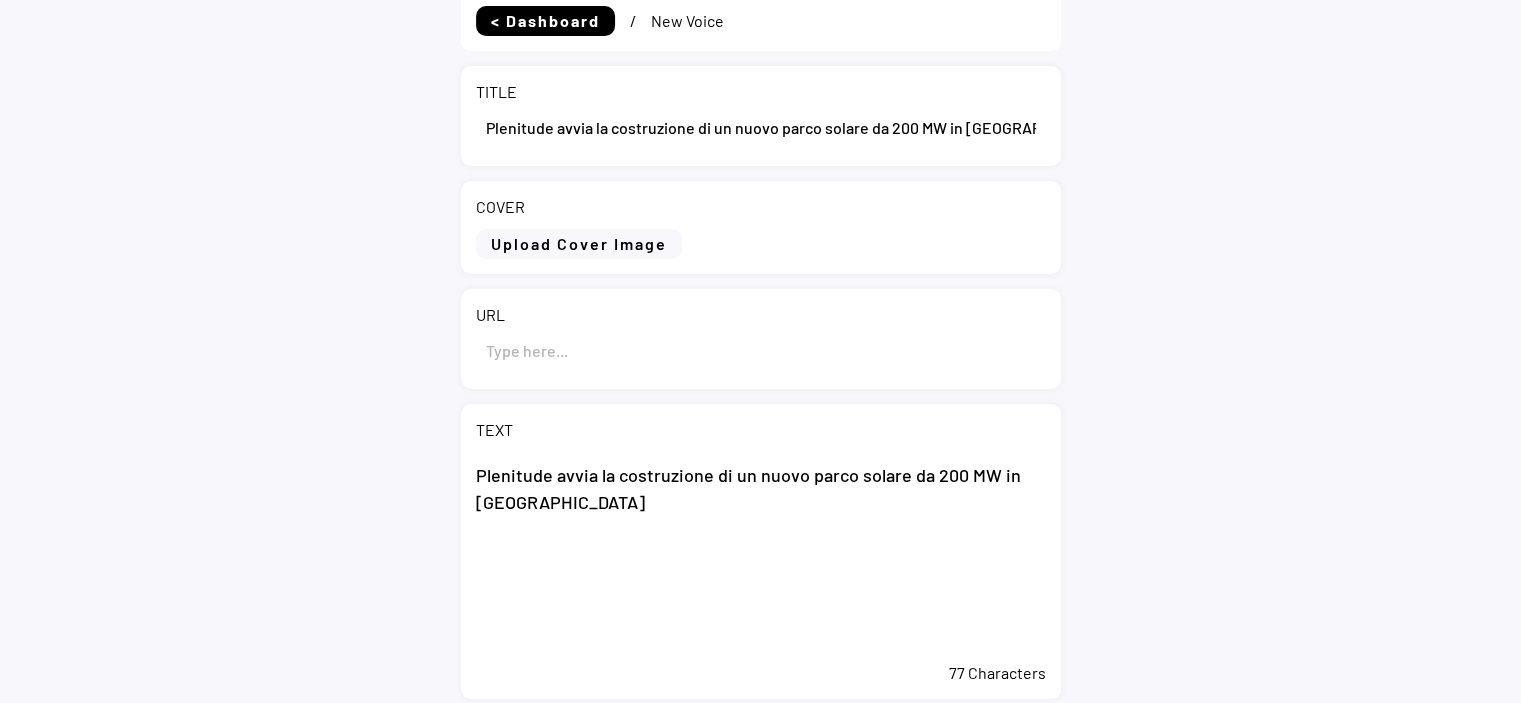 type on "Plenitude avvia la costruzione di un nuovo parco solare da 200 MW in Spagna" 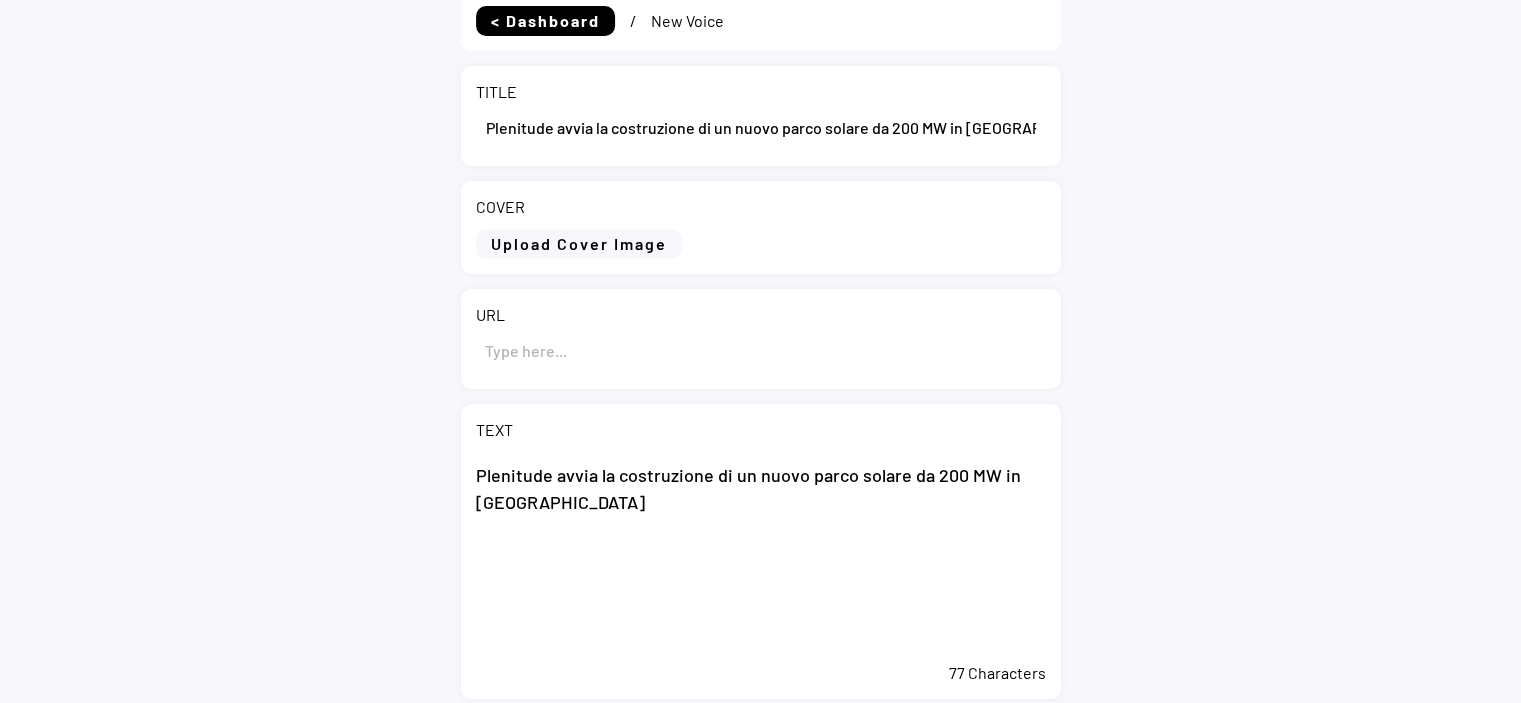 click at bounding box center (761, 350) 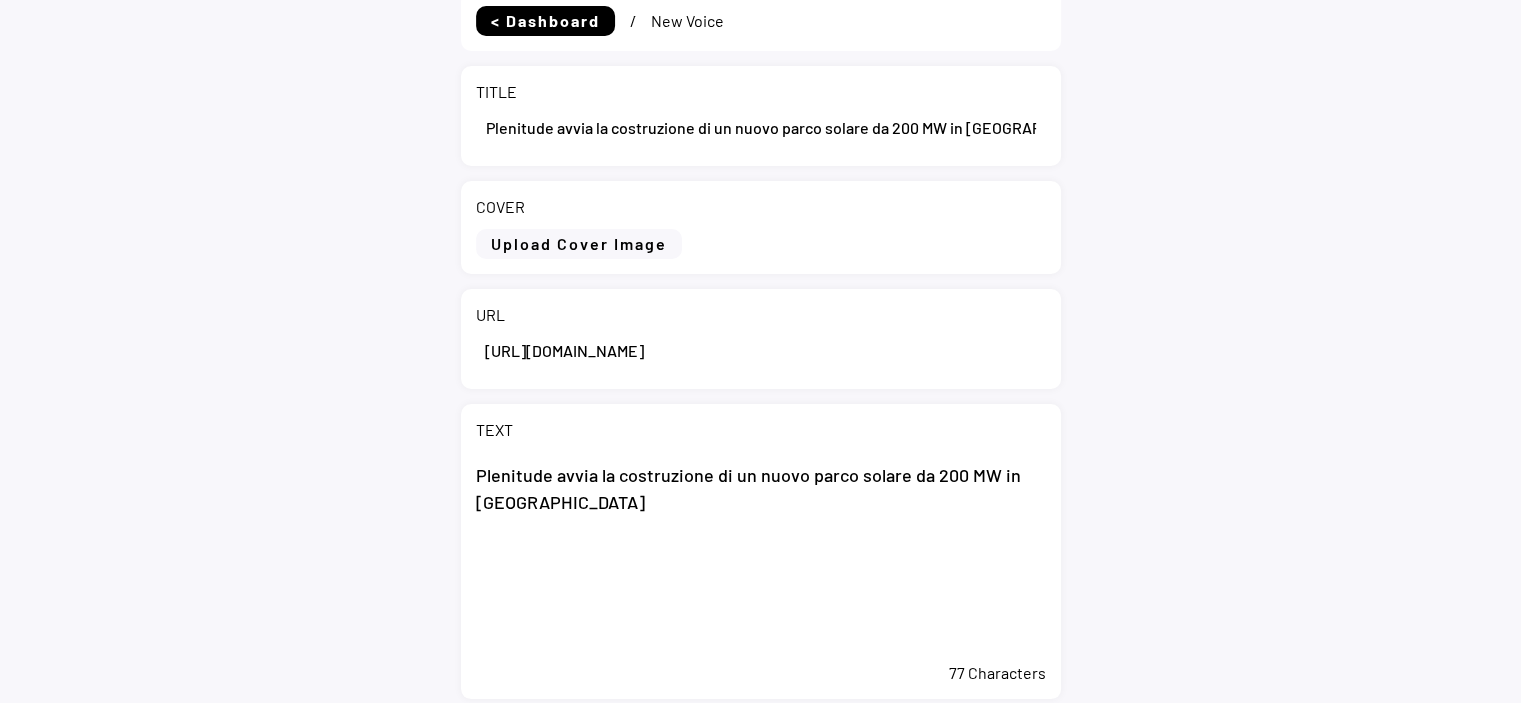 scroll, scrollTop: 0, scrollLeft: 391, axis: horizontal 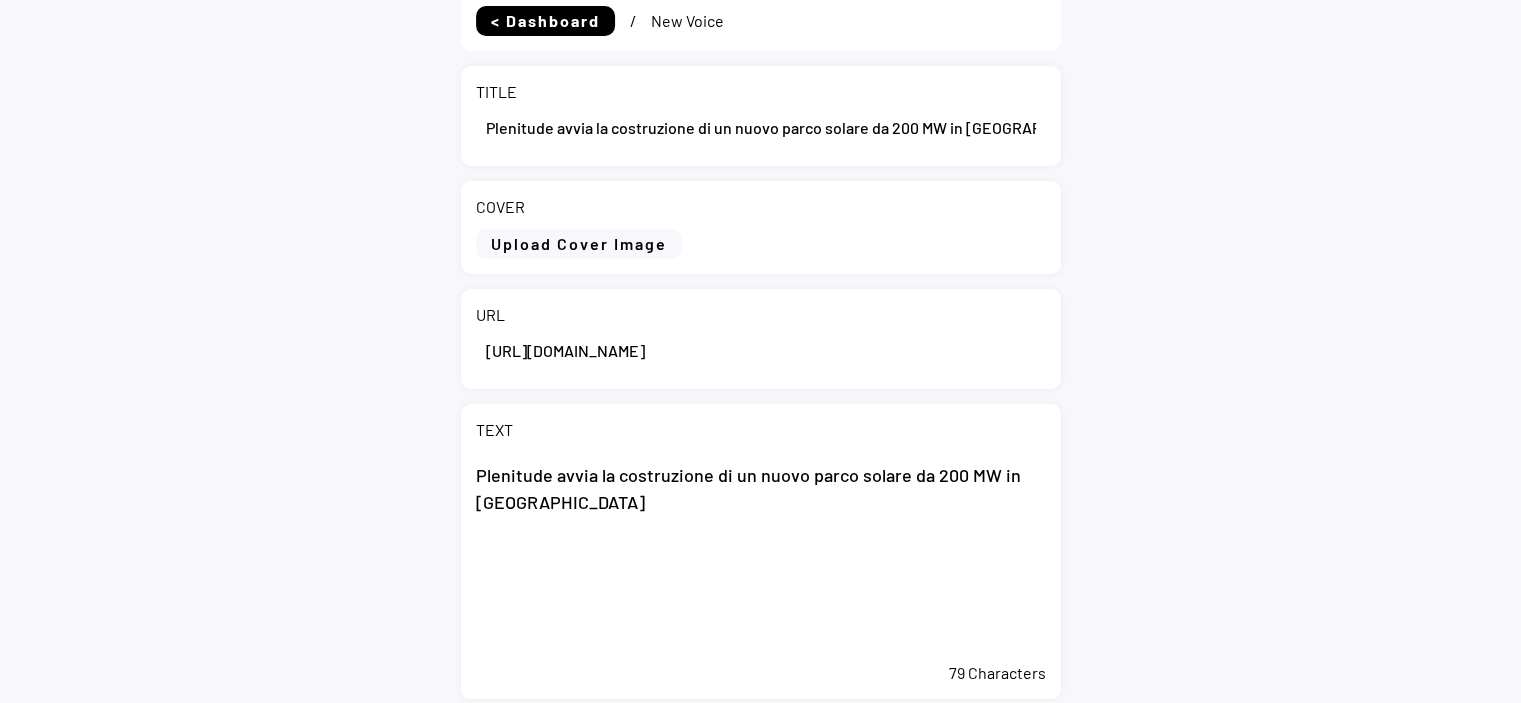 click on "Plenitude avvia la costruzione di un nuovo parco solare da 200 MW in Spagna" at bounding box center [761, 552] 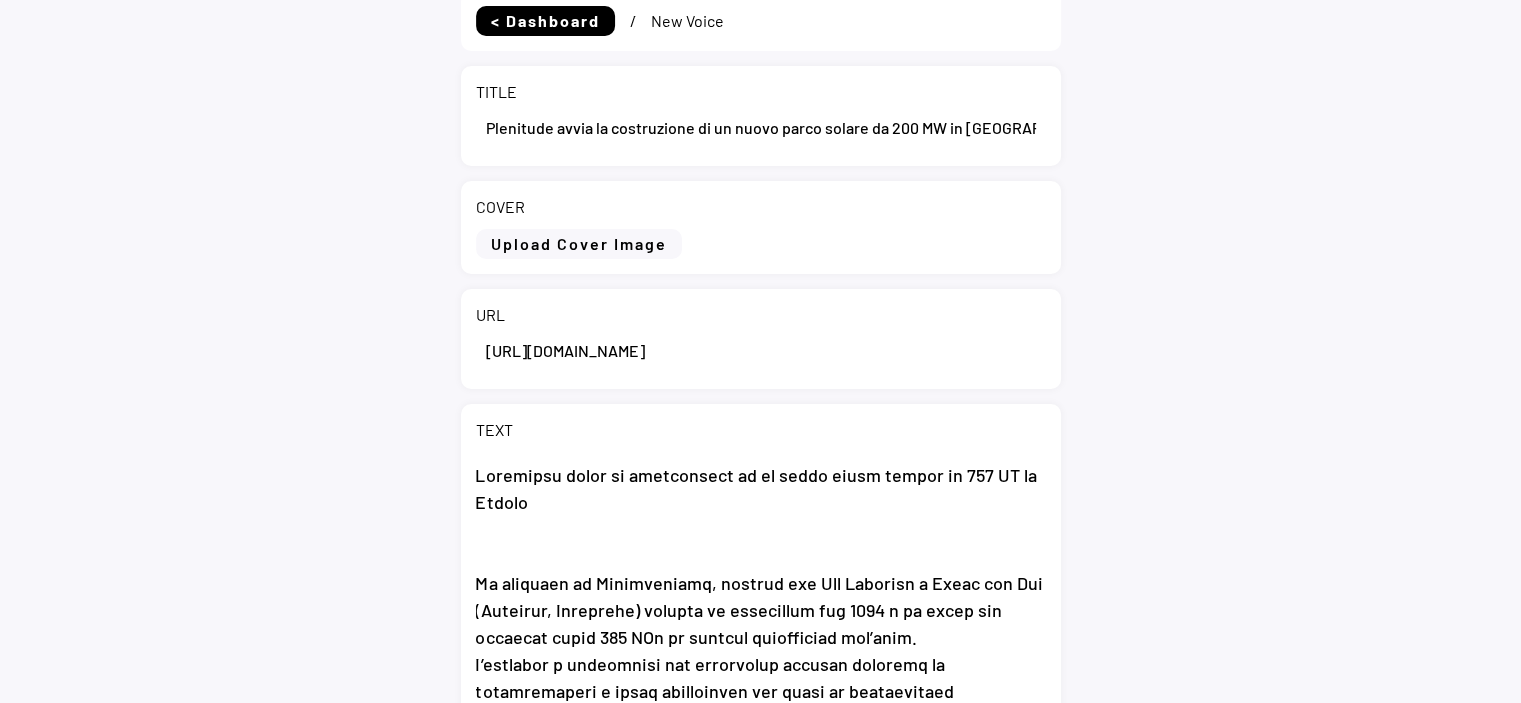 scroll, scrollTop: 448, scrollLeft: 0, axis: vertical 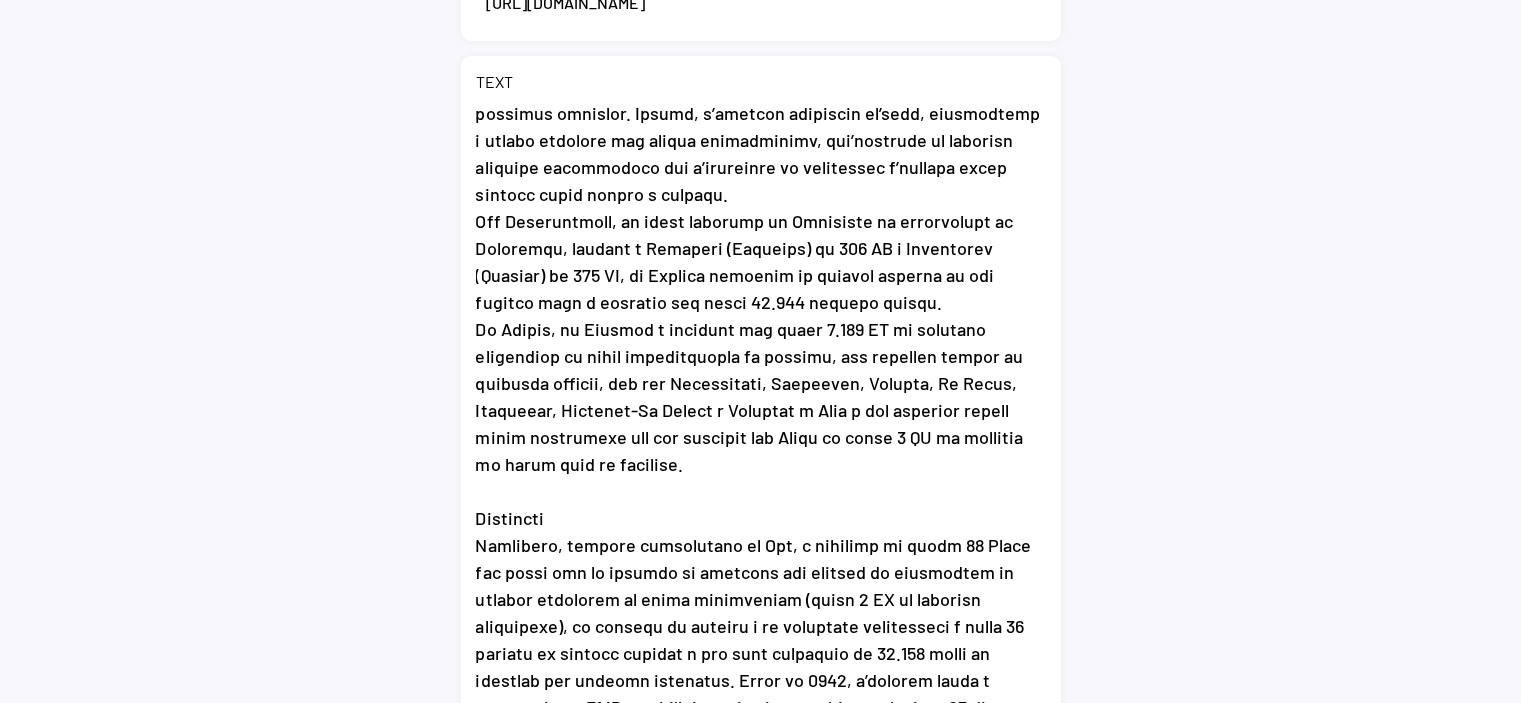 paste on "1Per ulteriori informazioni: https://constructalia.arcelormittal.com/es/temas/xcarb" 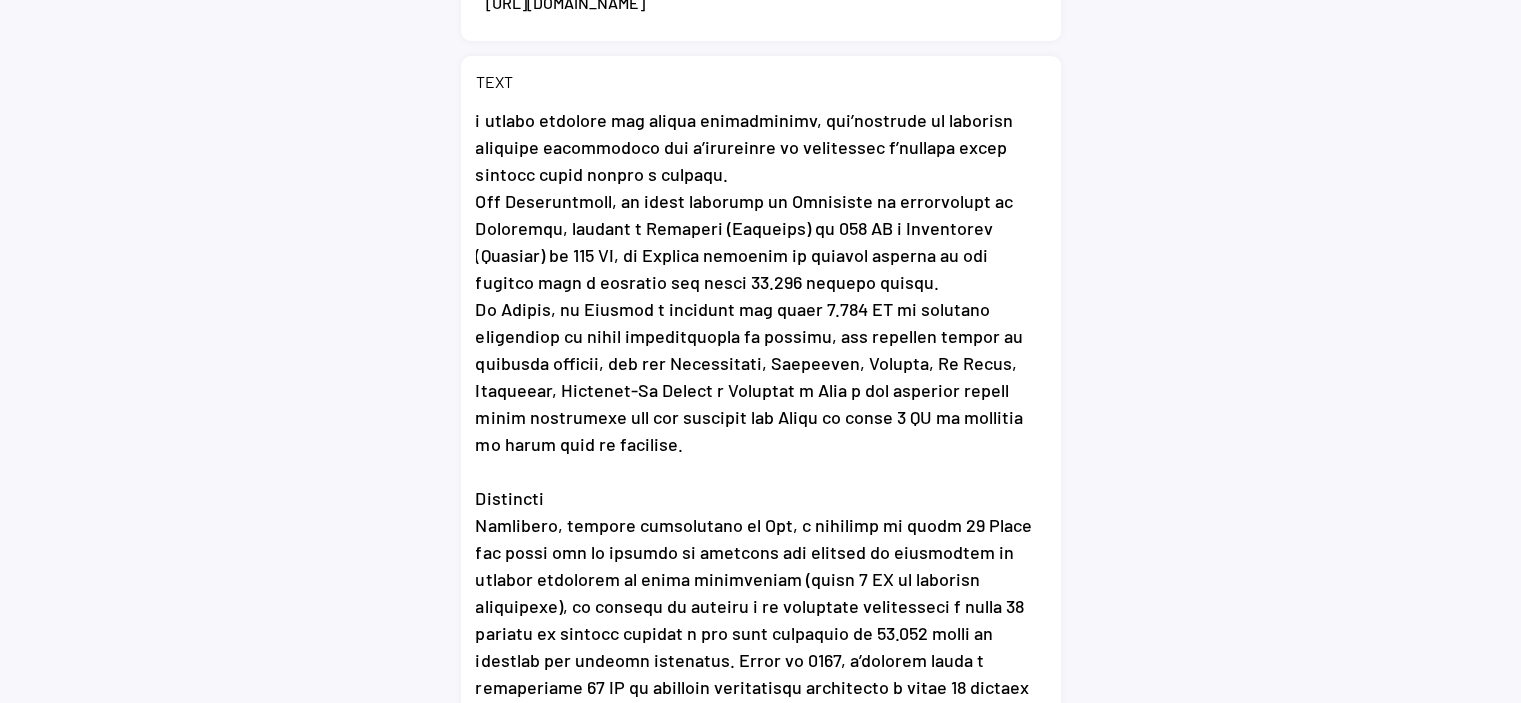 scroll, scrollTop: 2146, scrollLeft: 0, axis: vertical 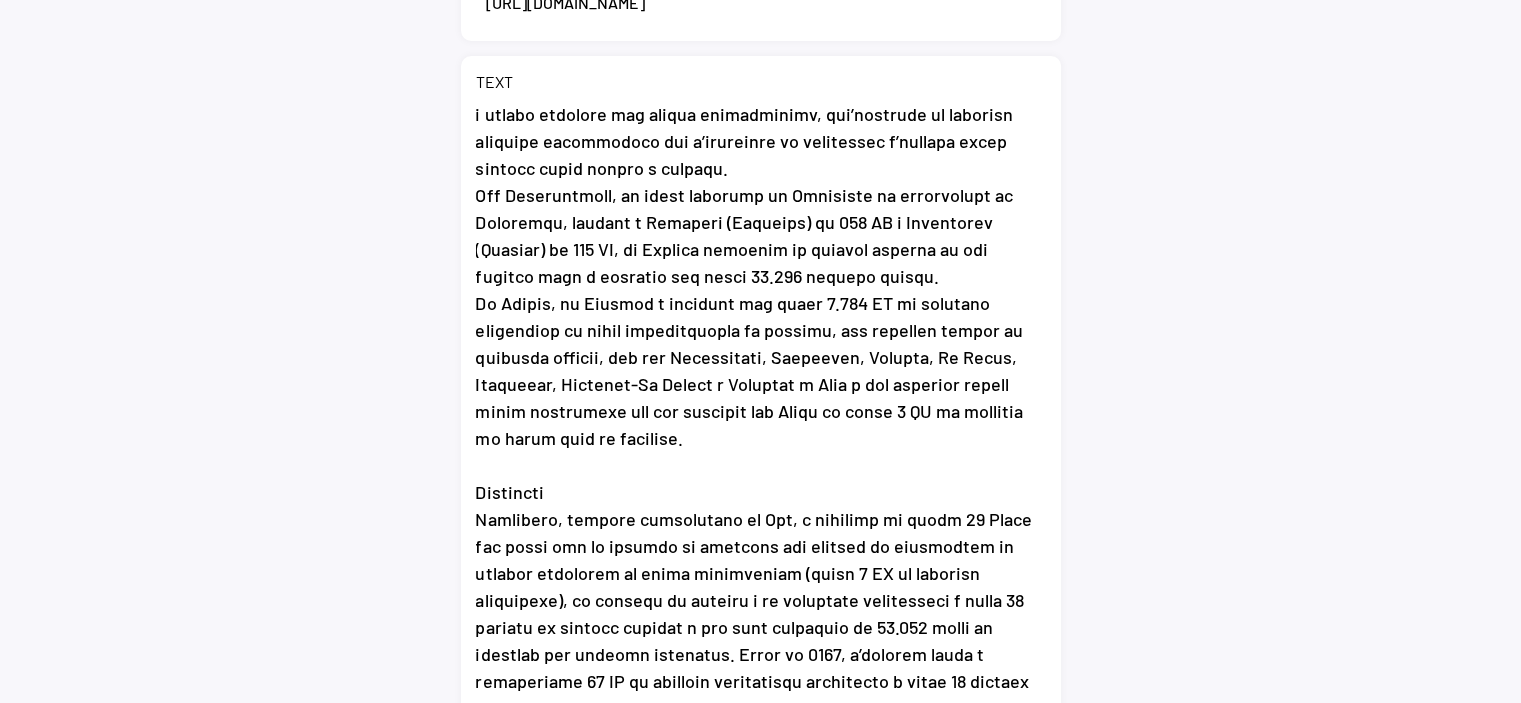 click at bounding box center [761, 404] 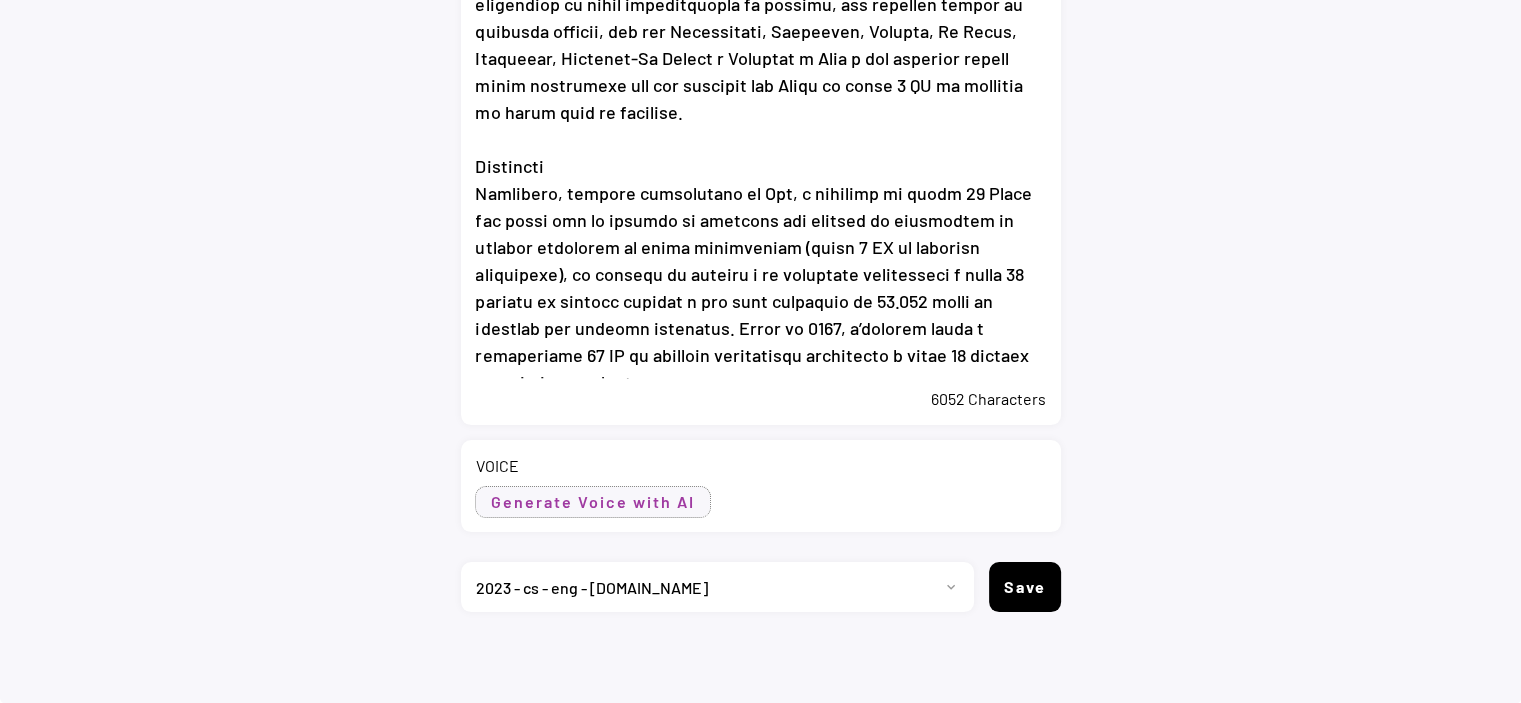 click on "Generate Voice with AI" at bounding box center (593, 502) 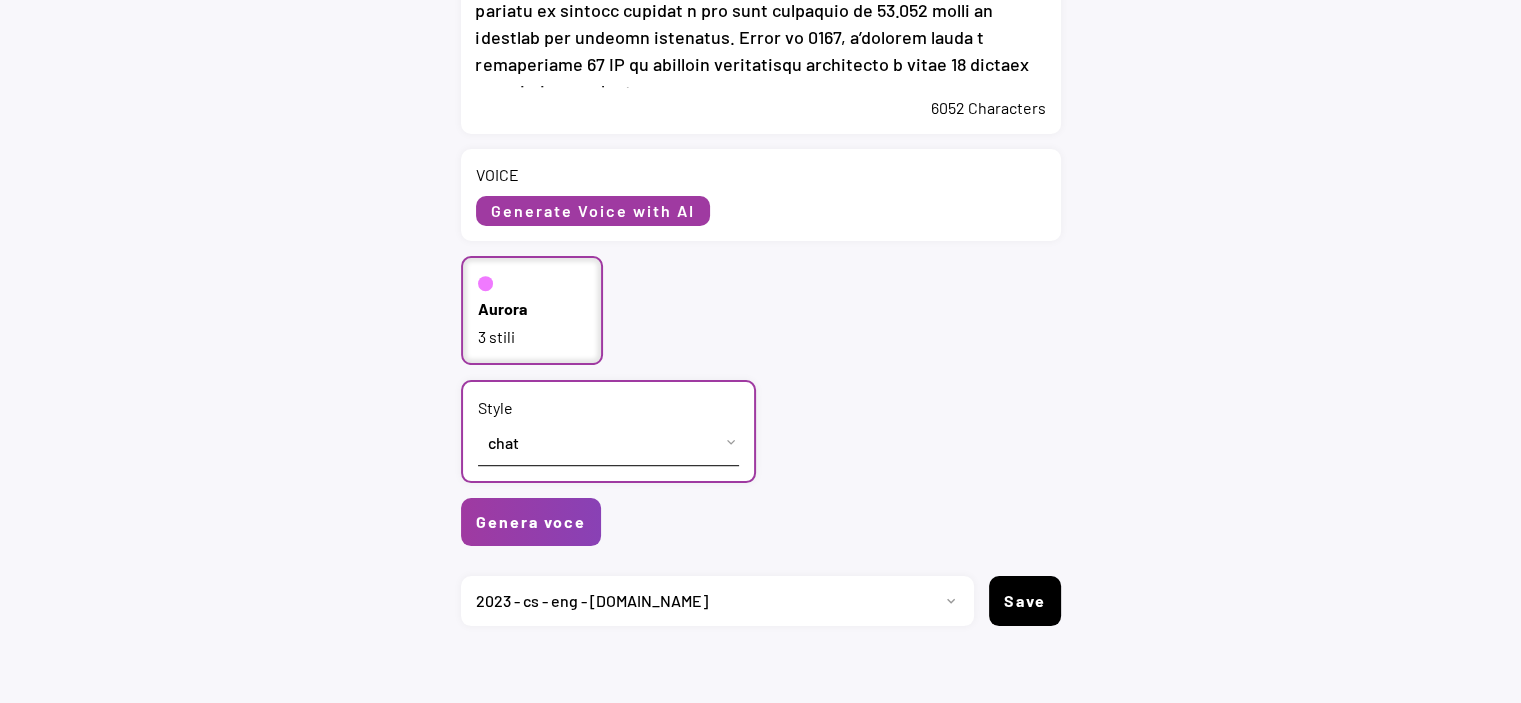 scroll, scrollTop: 1076, scrollLeft: 0, axis: vertical 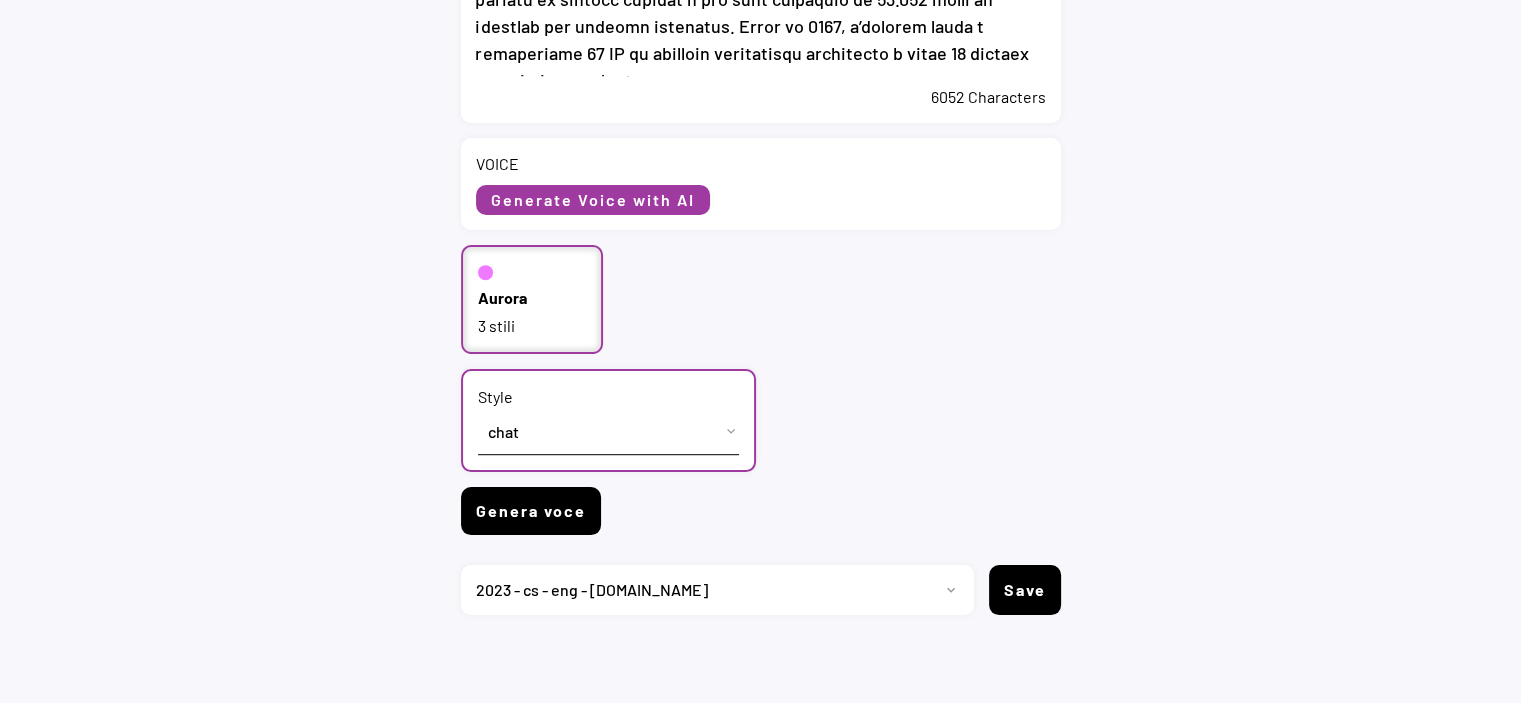 click on "Genera voce" at bounding box center (531, 511) 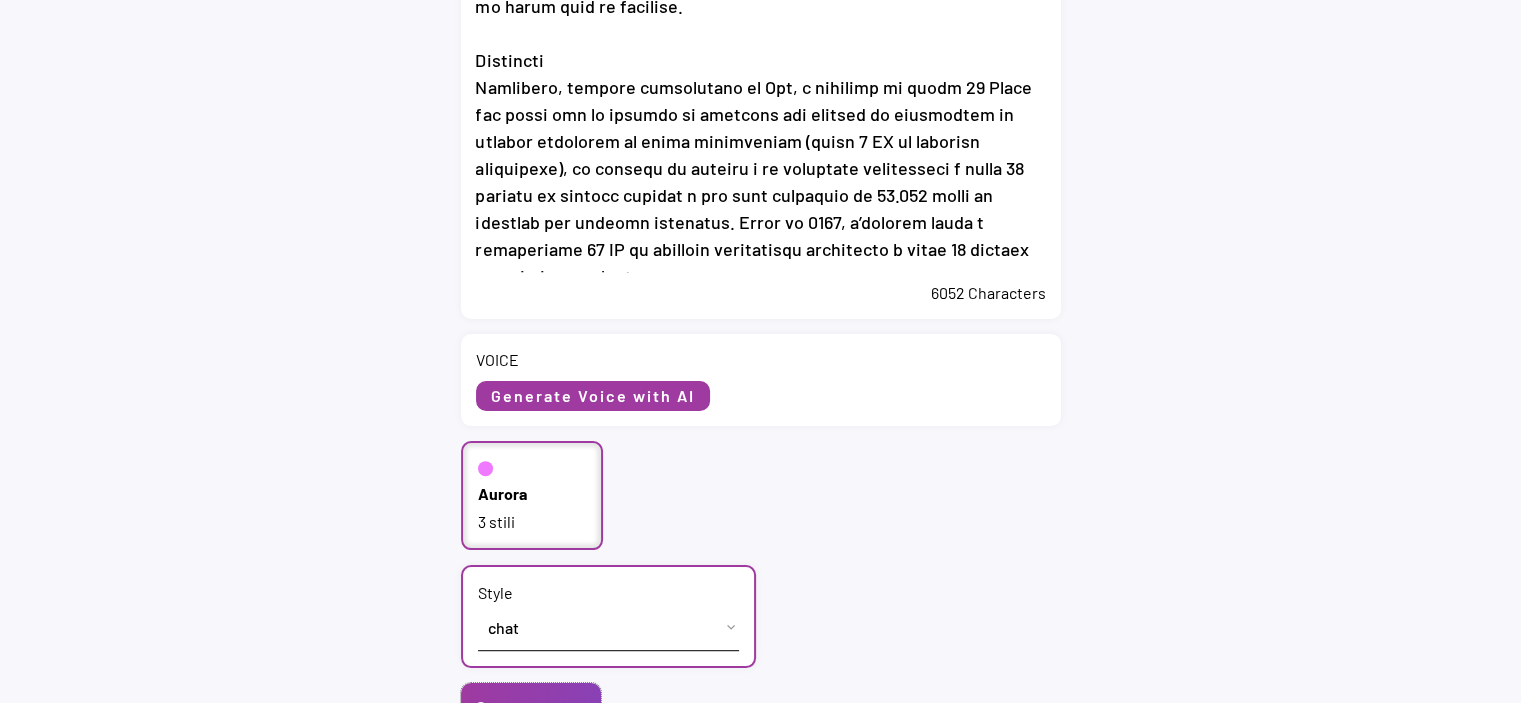 scroll, scrollTop: 676, scrollLeft: 0, axis: vertical 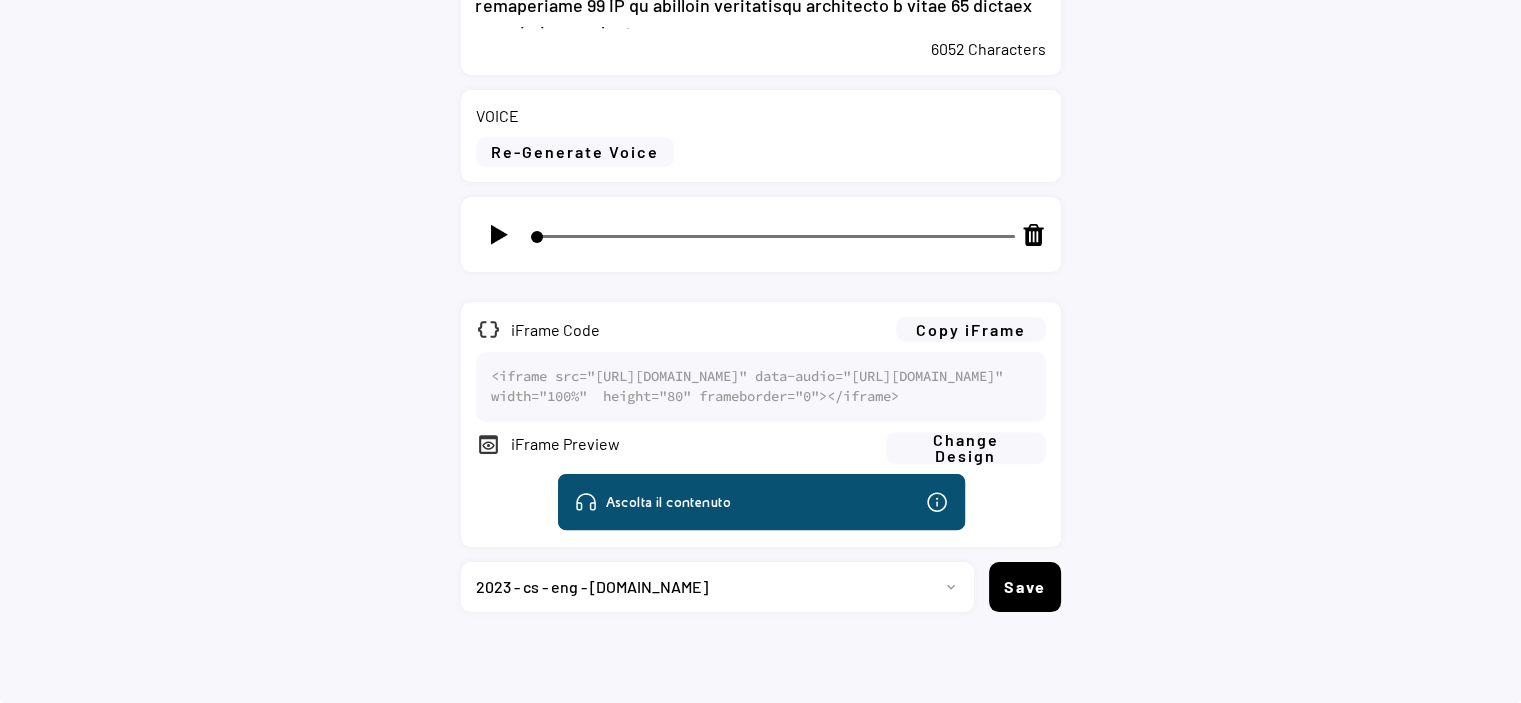 click on "Progetto 2023 - cs - eng - [DOMAIN_NAME] 2023 - cs - ita - [DOMAIN_NAME] 2023 - [PERSON_NAME] - ita - [DOMAIN_NAME] 2023 - [PERSON_NAME] - eng - [DOMAIN_NAME] [DOMAIN_NAME] [DOMAIN_NAME] [DOMAIN_NAME] [DOMAIN_NAME] 2024 - [PERSON_NAME] - ita - [DOMAIN_NAME] 2024 - [PERSON_NAME] - eng - [DOMAIN_NAME]  [DOMAIN_NAME] [DOMAIN_NAME] Project 13 [DOMAIN_NAME] [DOMAIN_NAME] [DOMAIN_NAME] [DOMAIN_NAME] [DOMAIN_NAME][PERSON_NAME] [DOMAIN_NAME][PERSON_NAME]" at bounding box center (710, 587) 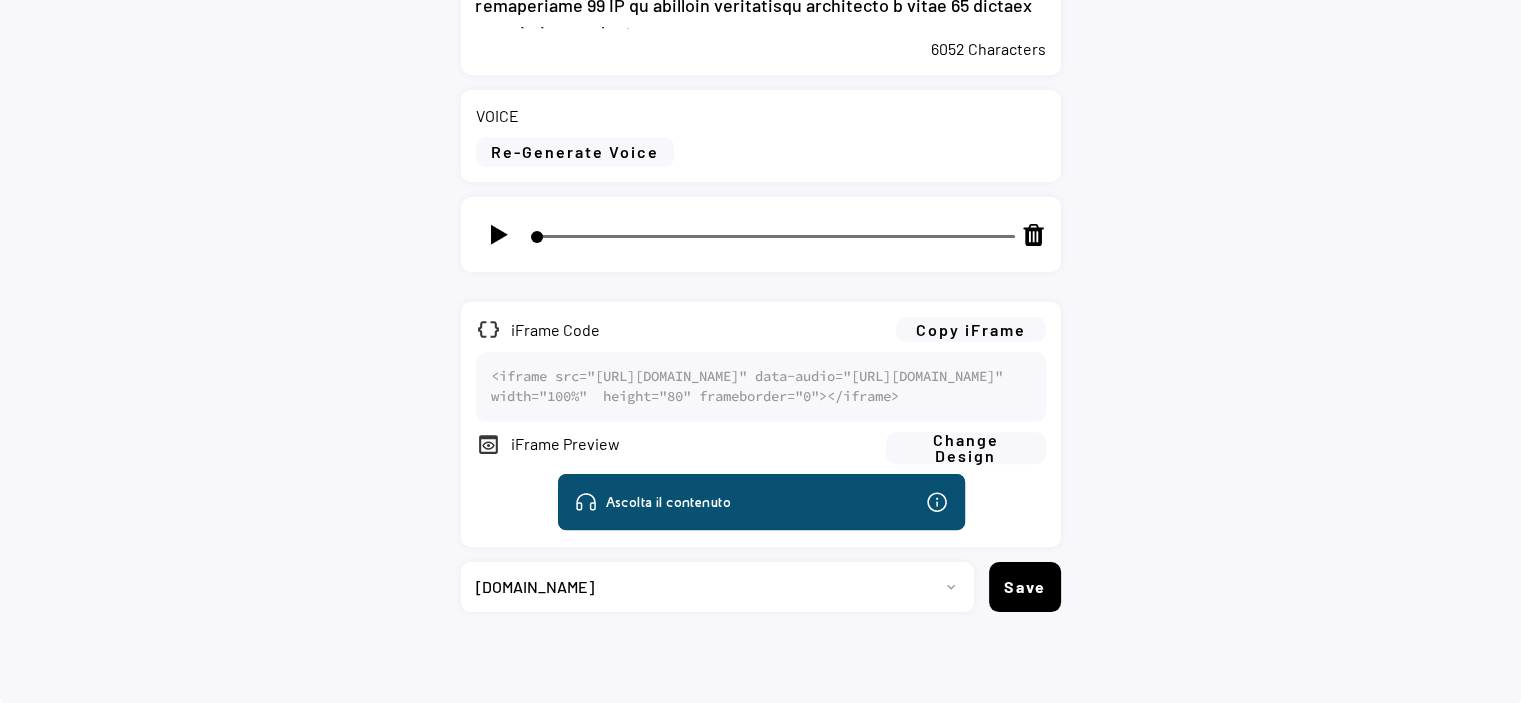 click on "Progetto 2023 - cs - eng - [DOMAIN_NAME] 2023 - cs - ita - [DOMAIN_NAME] 2023 - [PERSON_NAME] - ita - [DOMAIN_NAME] 2023 - [PERSON_NAME] - eng - [DOMAIN_NAME] [DOMAIN_NAME] [DOMAIN_NAME] [DOMAIN_NAME] [DOMAIN_NAME] 2024 - [PERSON_NAME] - ita - [DOMAIN_NAME] 2024 - [PERSON_NAME] - eng - [DOMAIN_NAME]  [DOMAIN_NAME] [DOMAIN_NAME] Project 13 [DOMAIN_NAME] [DOMAIN_NAME] [DOMAIN_NAME] [DOMAIN_NAME] [DOMAIN_NAME][PERSON_NAME] [DOMAIN_NAME][PERSON_NAME]" at bounding box center [710, 587] 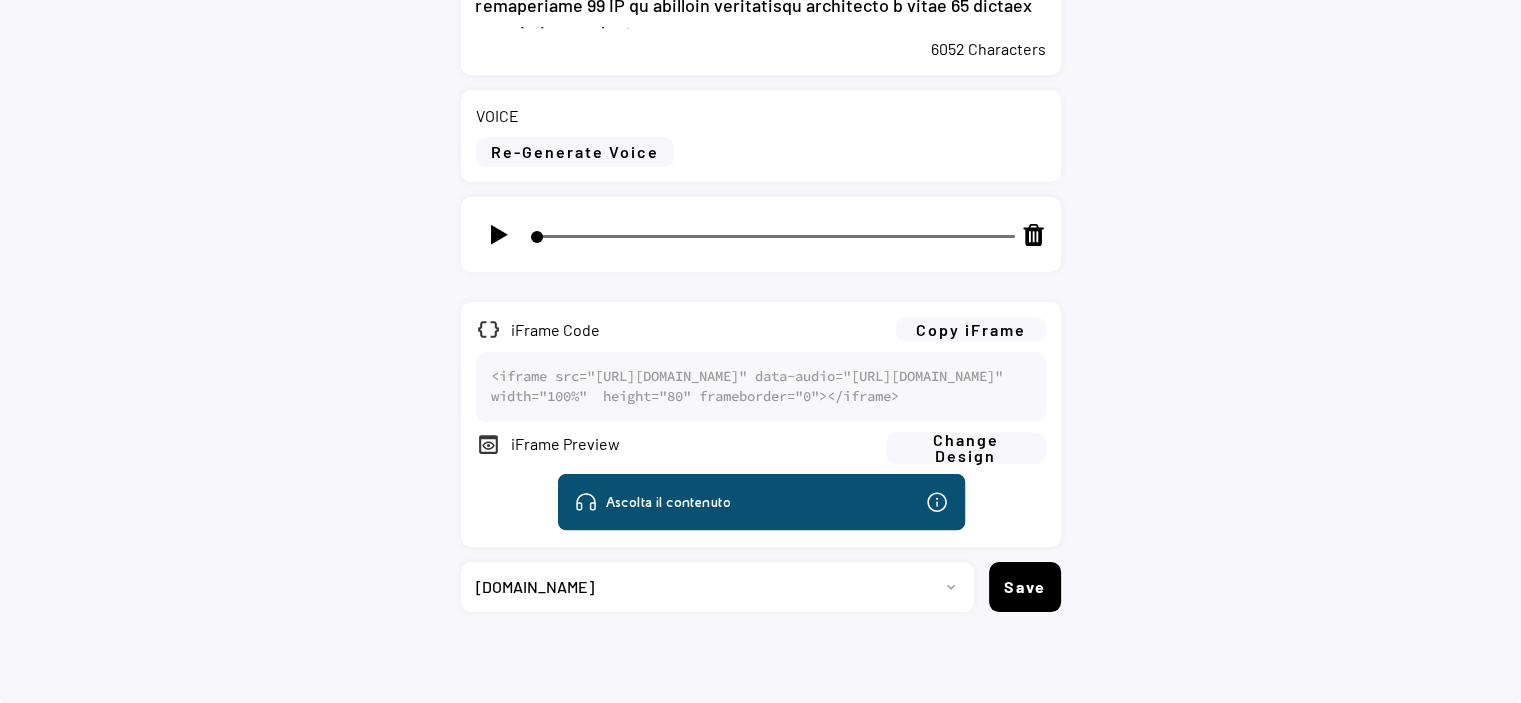 scroll, scrollTop: 1195, scrollLeft: 0, axis: vertical 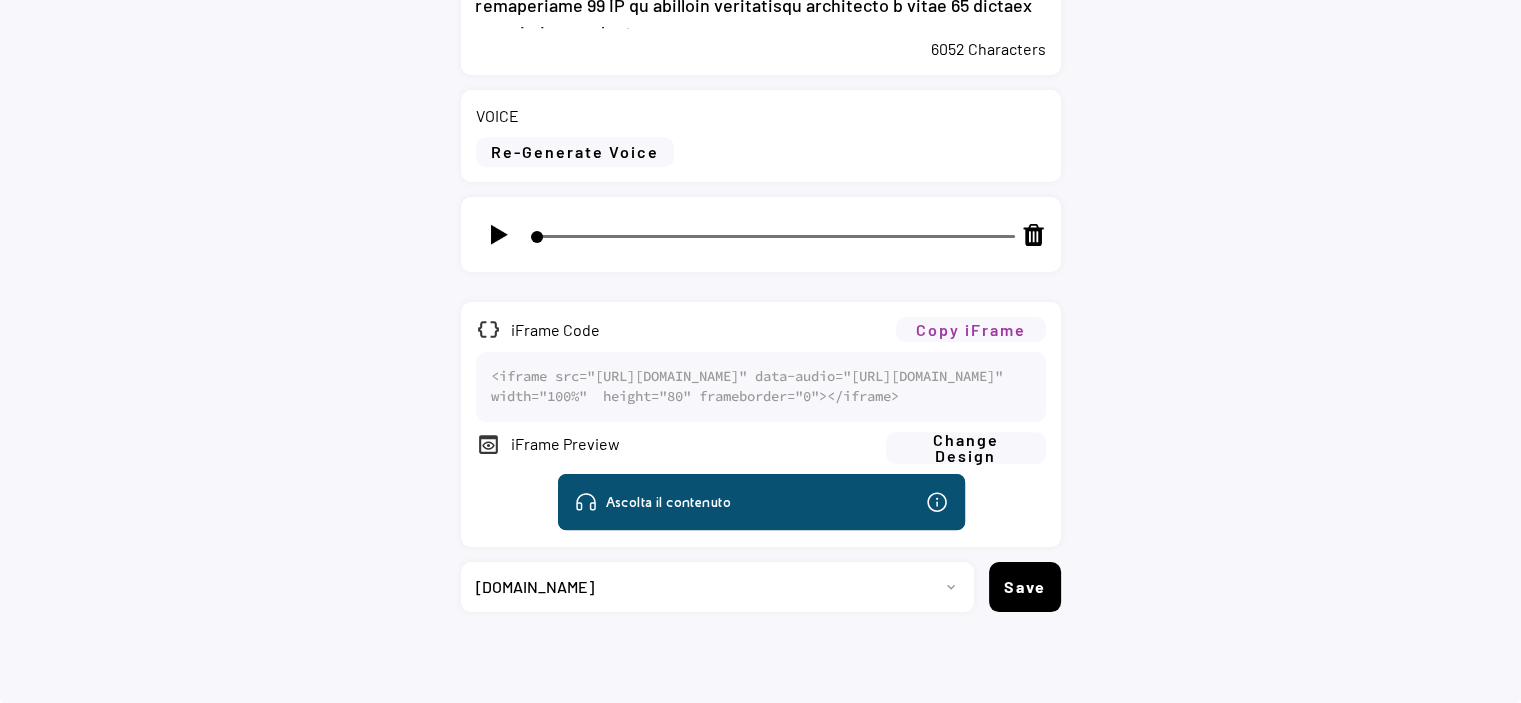 click on "Copy iFrame" at bounding box center (971, 329) 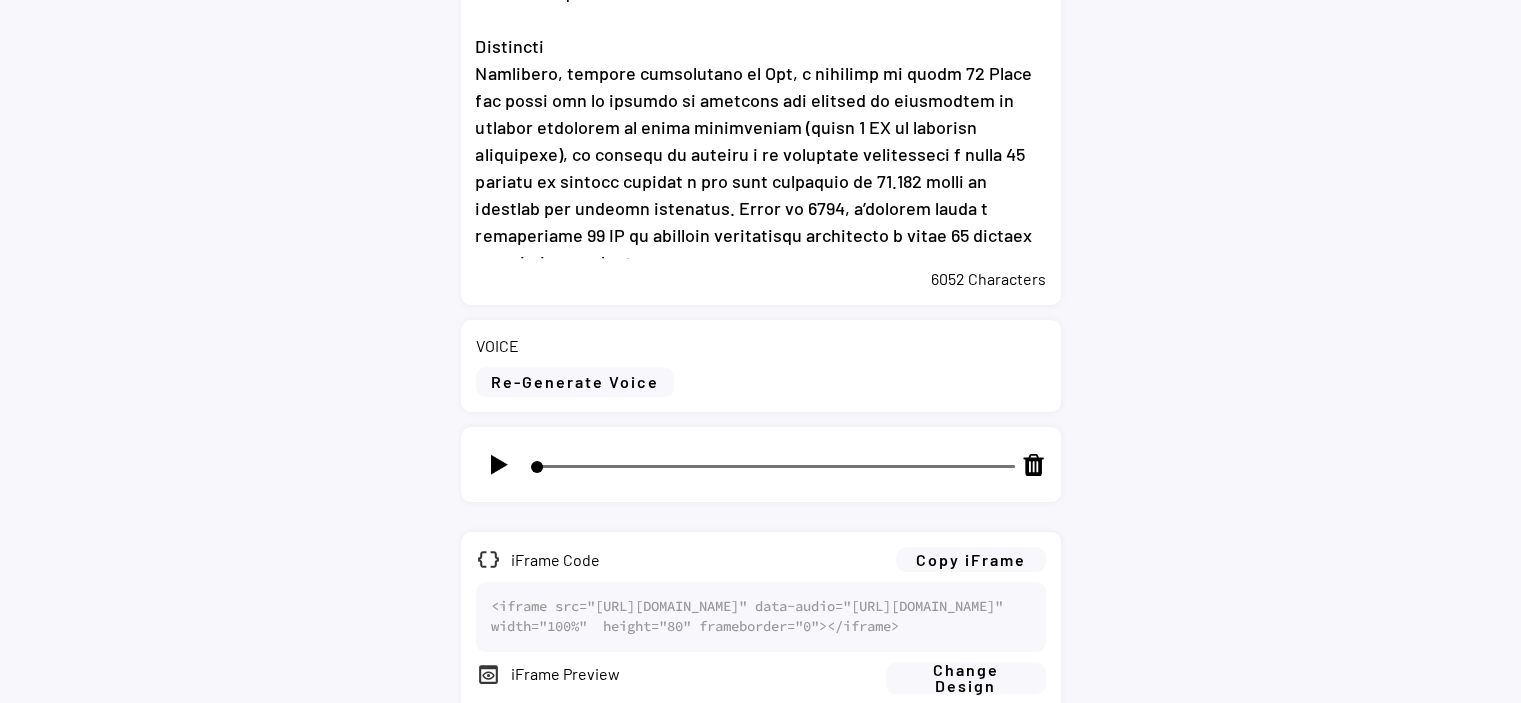 scroll, scrollTop: 895, scrollLeft: 0, axis: vertical 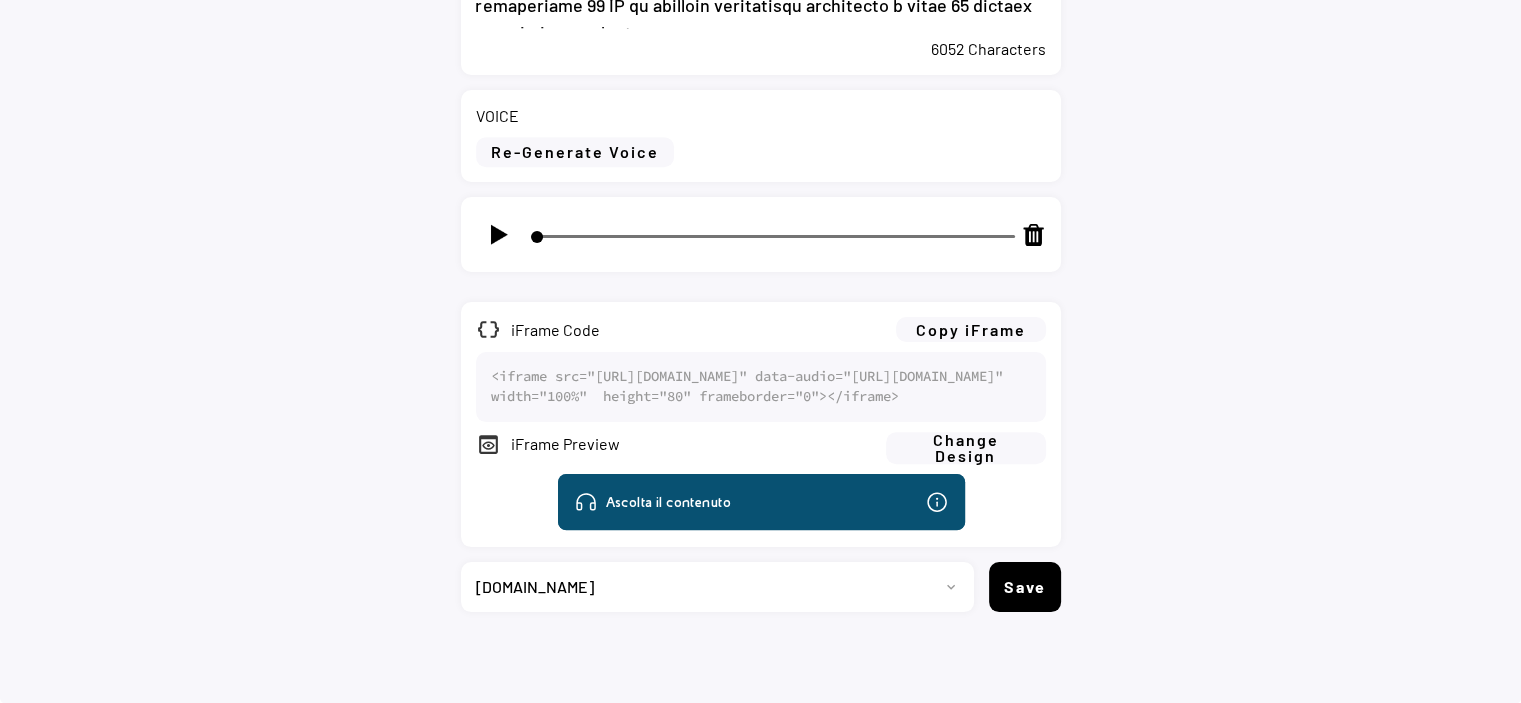 click at bounding box center (498, 234) 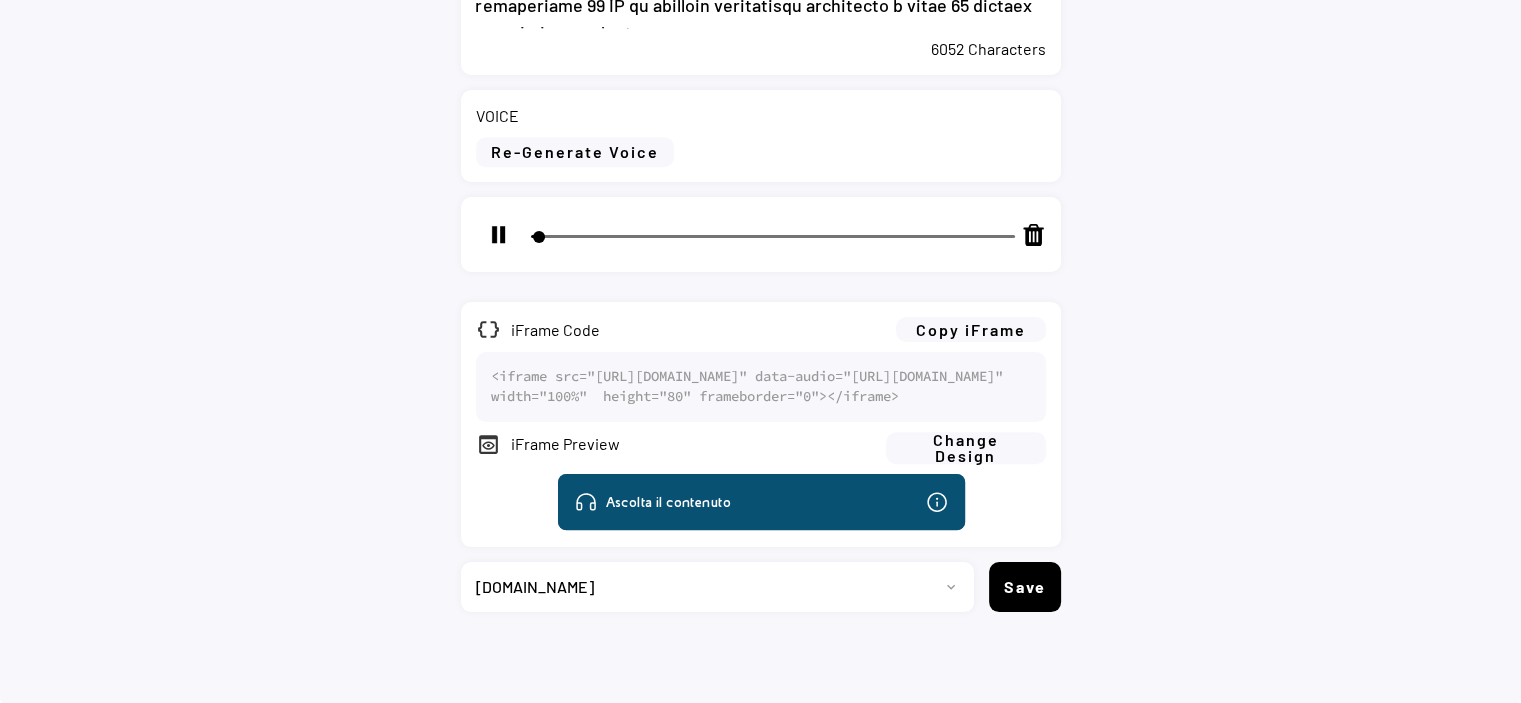 click 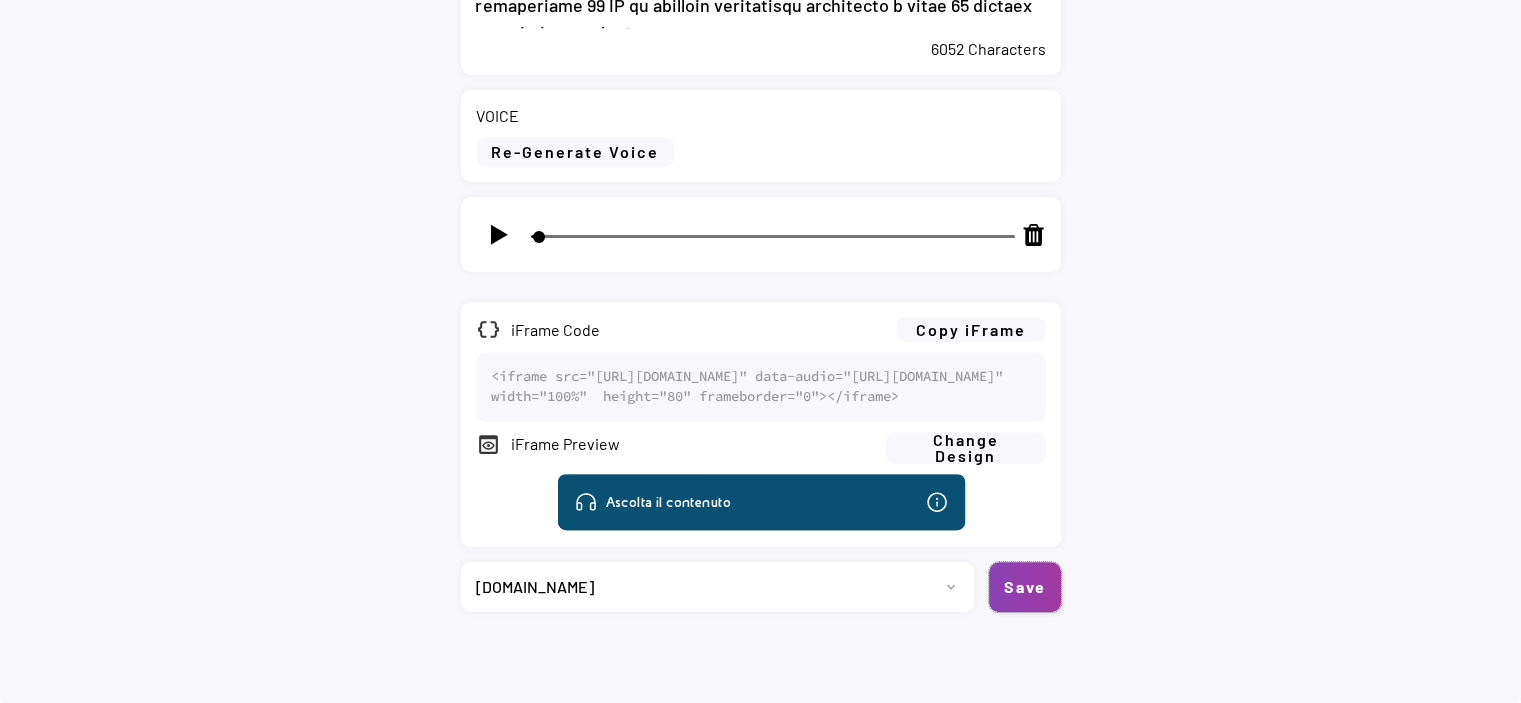 click on "Save" at bounding box center [1025, 587] 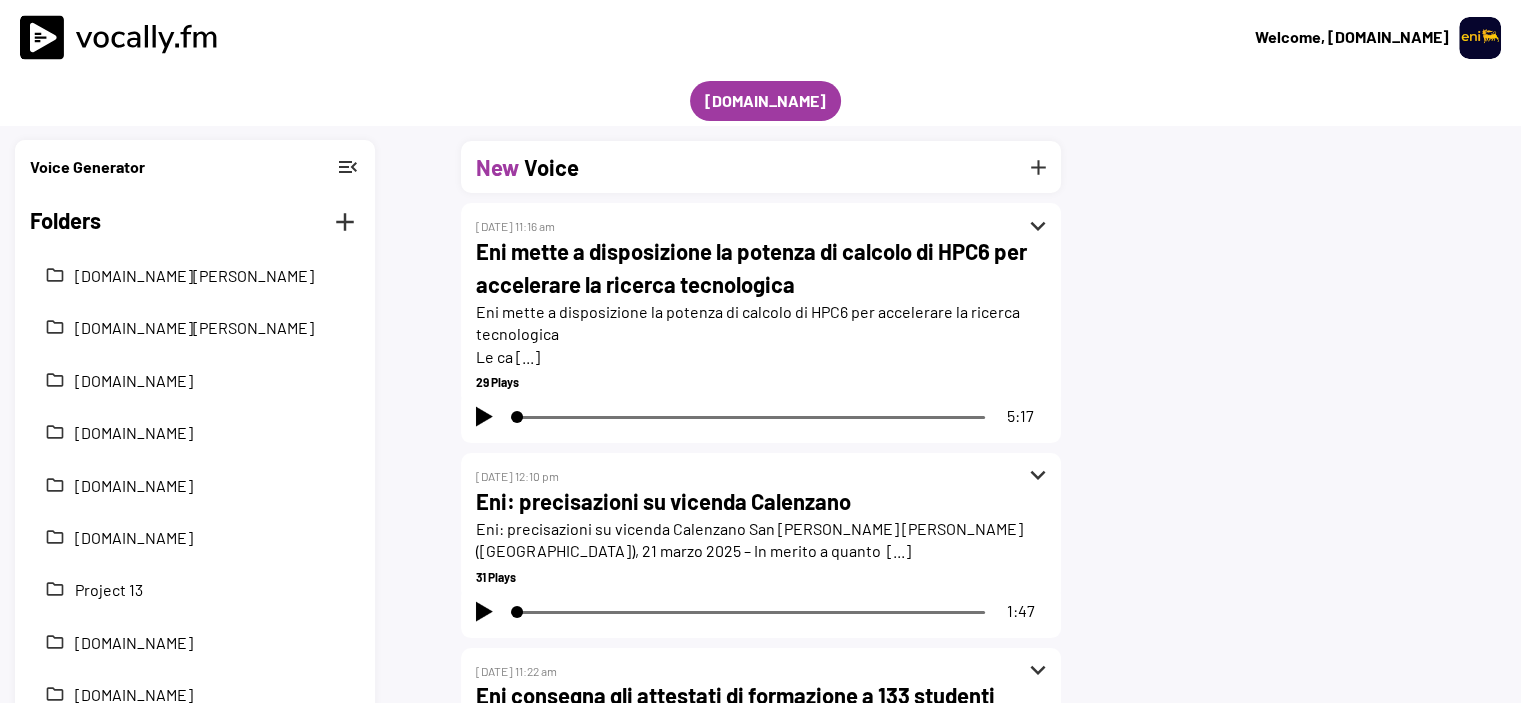 scroll, scrollTop: 0, scrollLeft: 0, axis: both 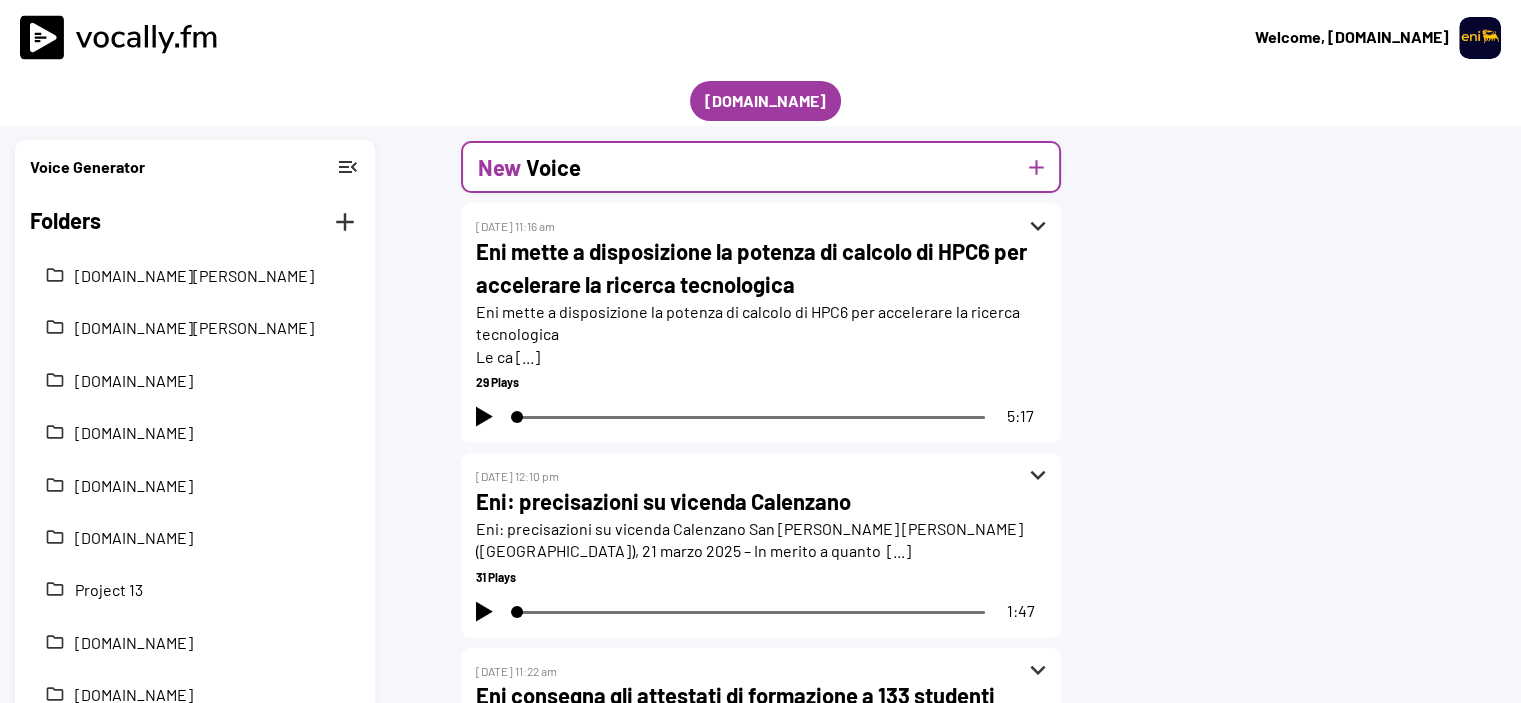 click on "add" at bounding box center [1036, 167] 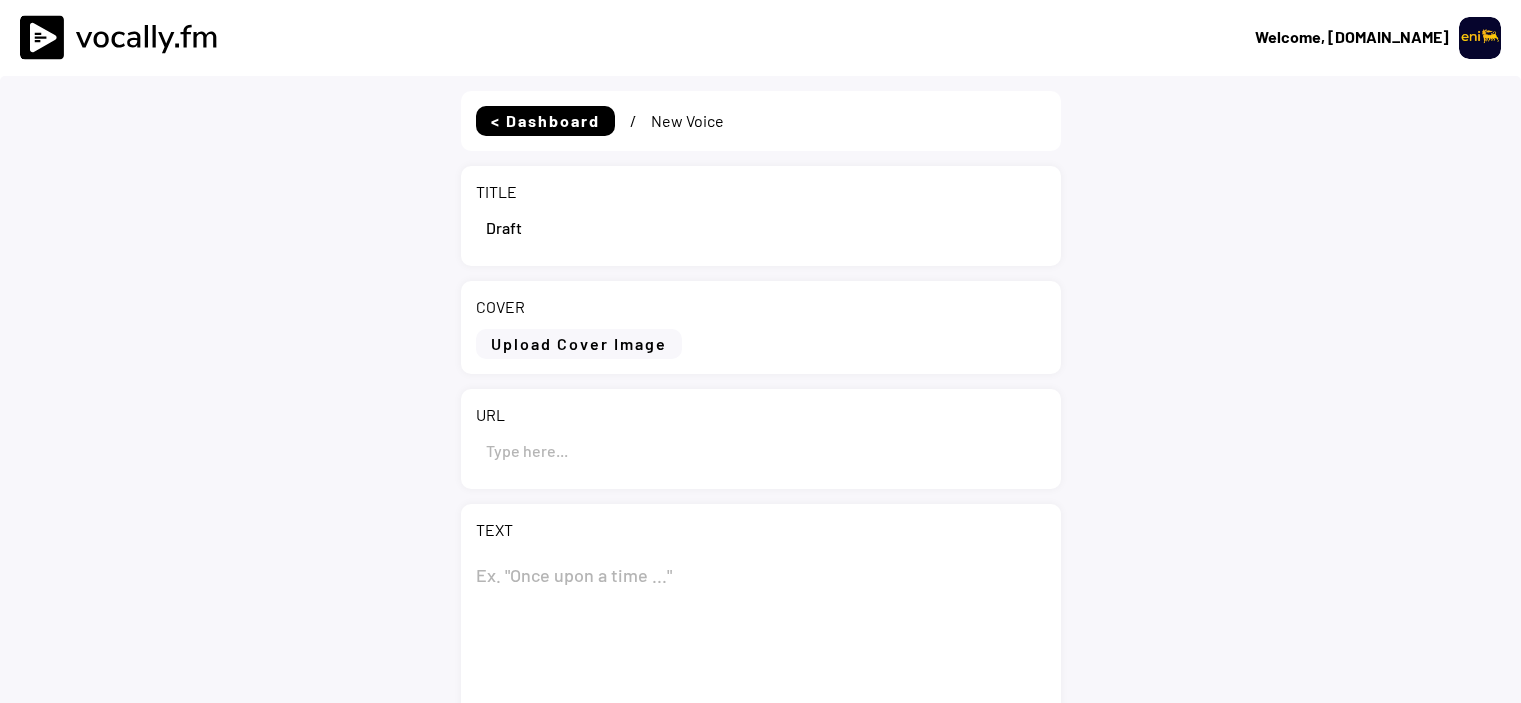 select on ""1348695171700984260__LOOKUP__1735904233799x559431839768379400"" 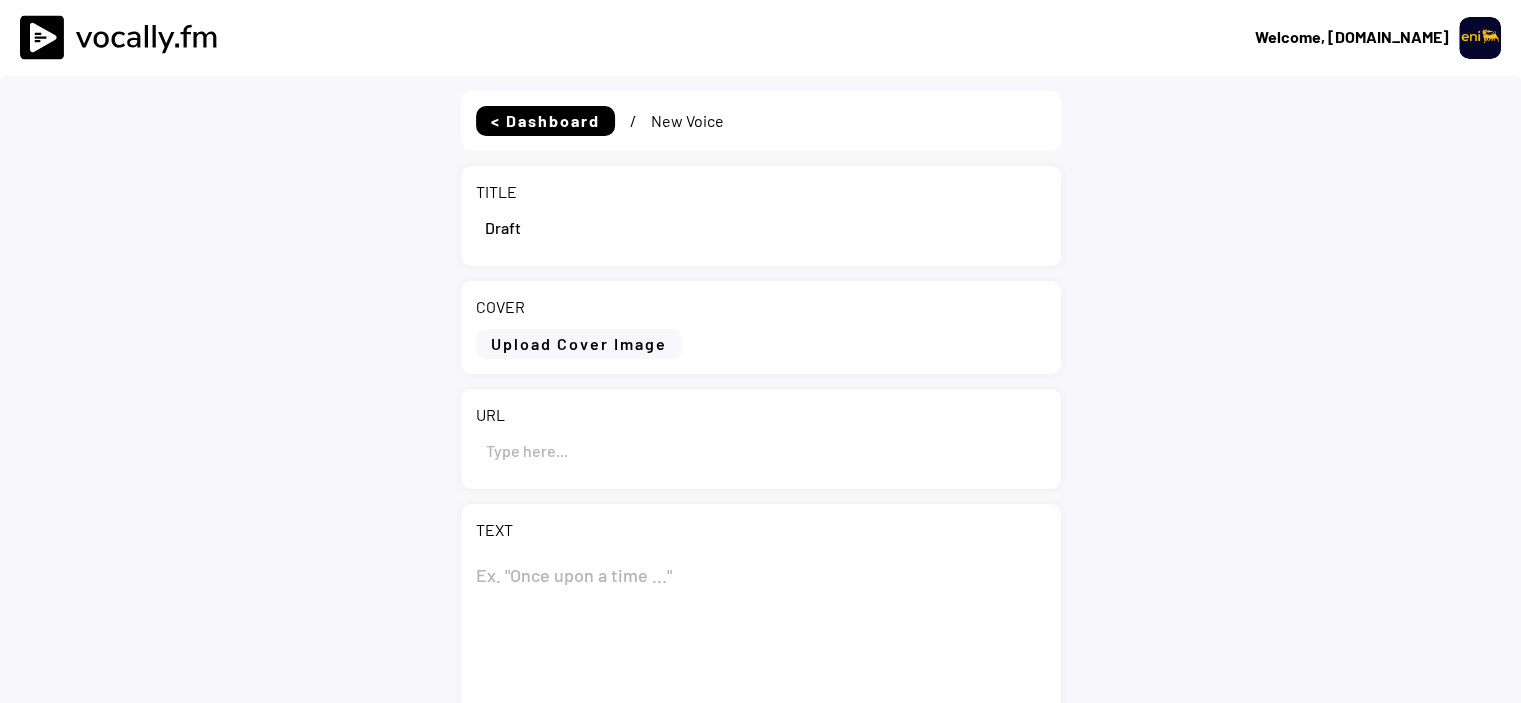 scroll, scrollTop: 0, scrollLeft: 0, axis: both 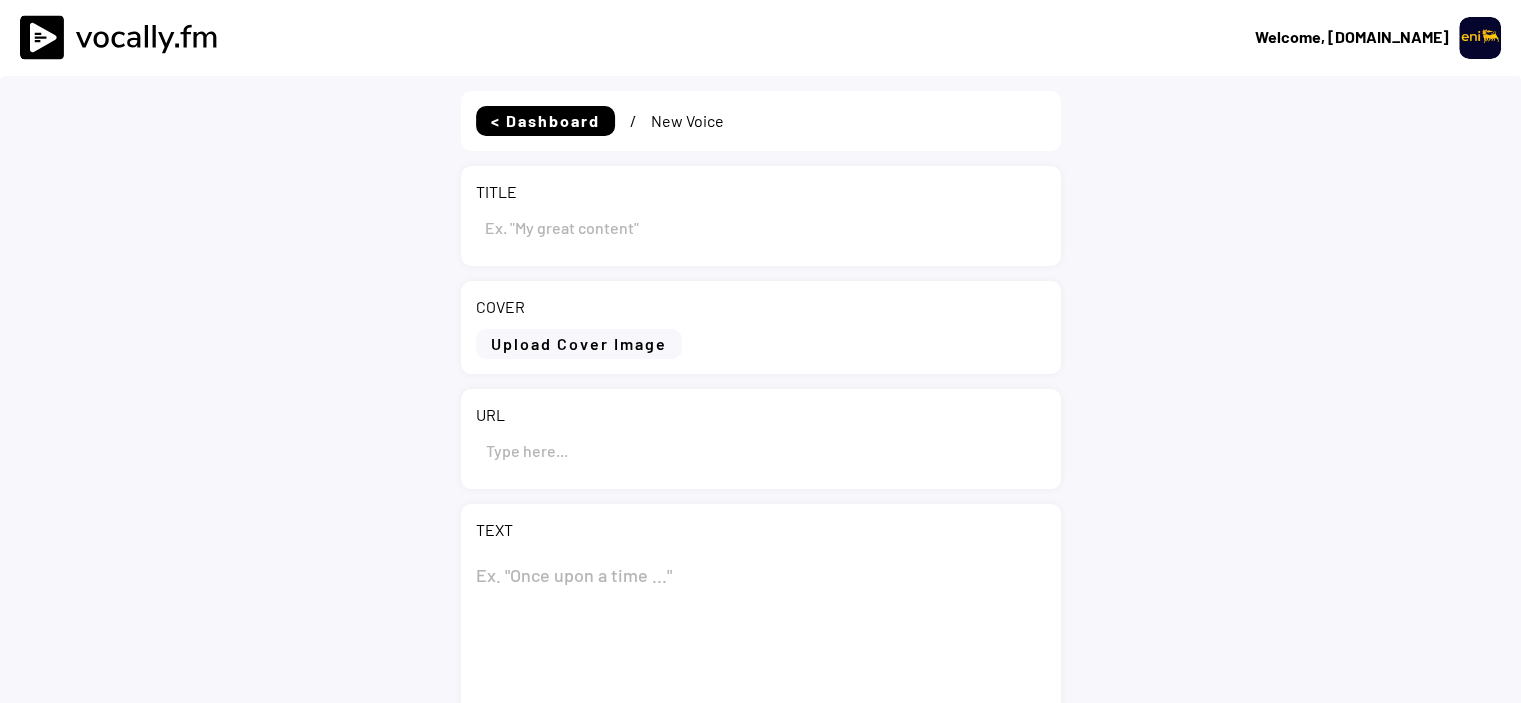 click at bounding box center [761, 227] 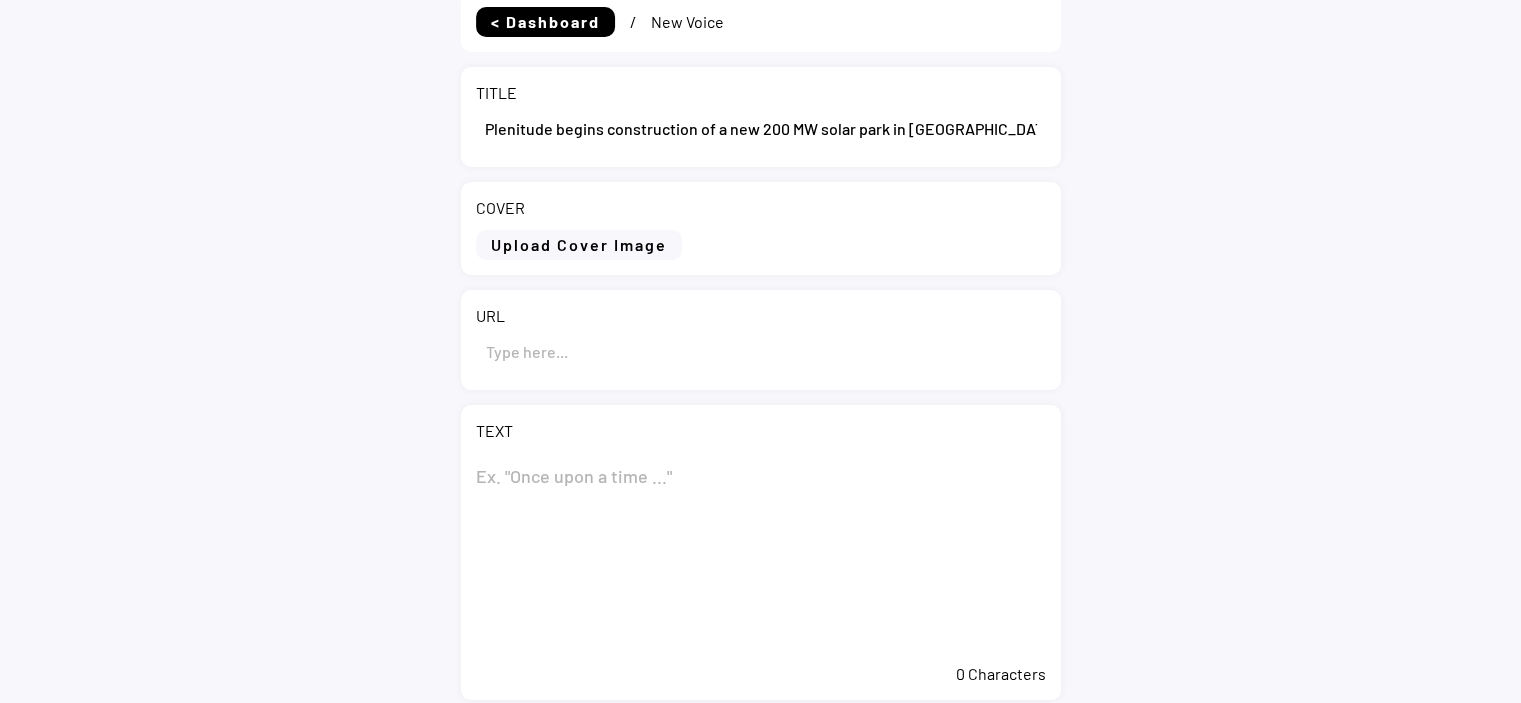 scroll, scrollTop: 300, scrollLeft: 0, axis: vertical 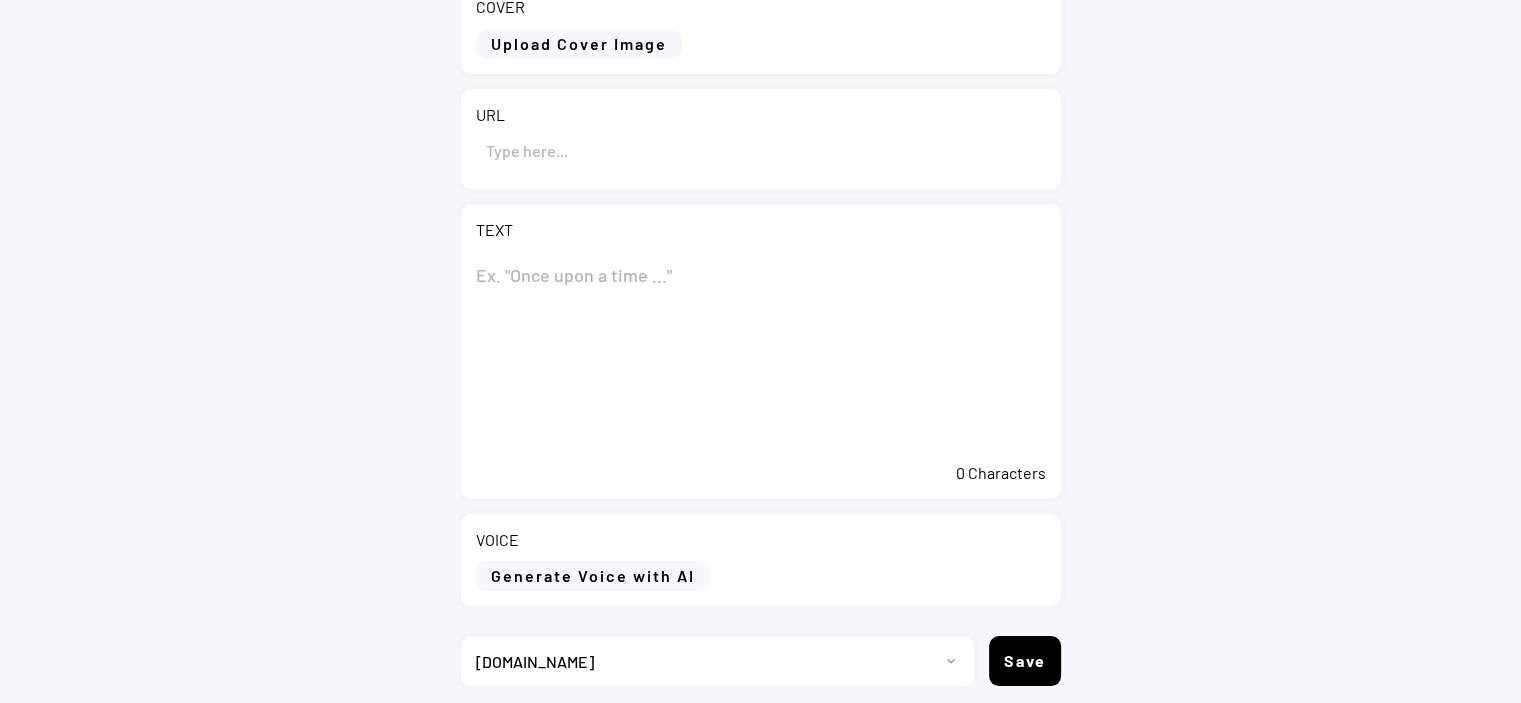 type on "Plenitude begins construction of a new 200 MW solar park in [GEOGRAPHIC_DATA]" 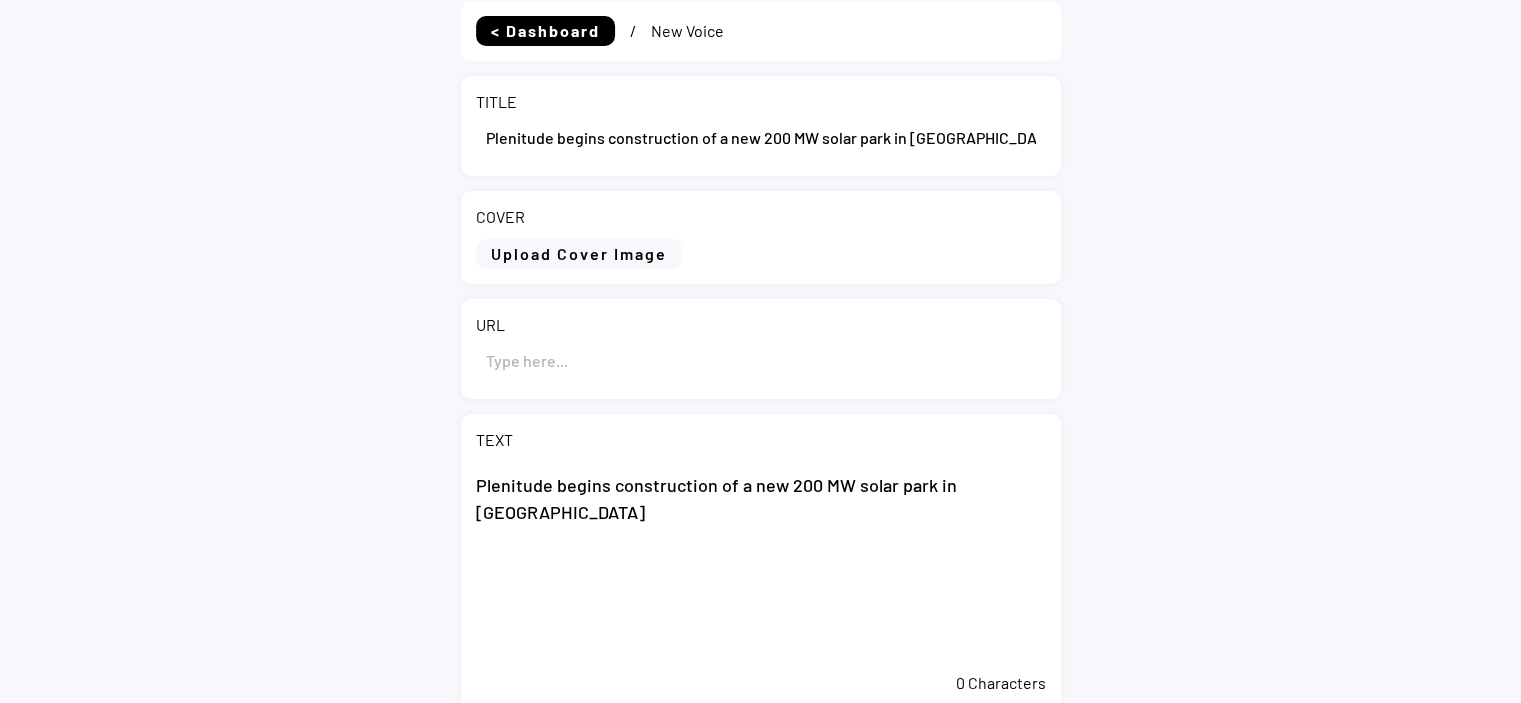 scroll, scrollTop: 0, scrollLeft: 0, axis: both 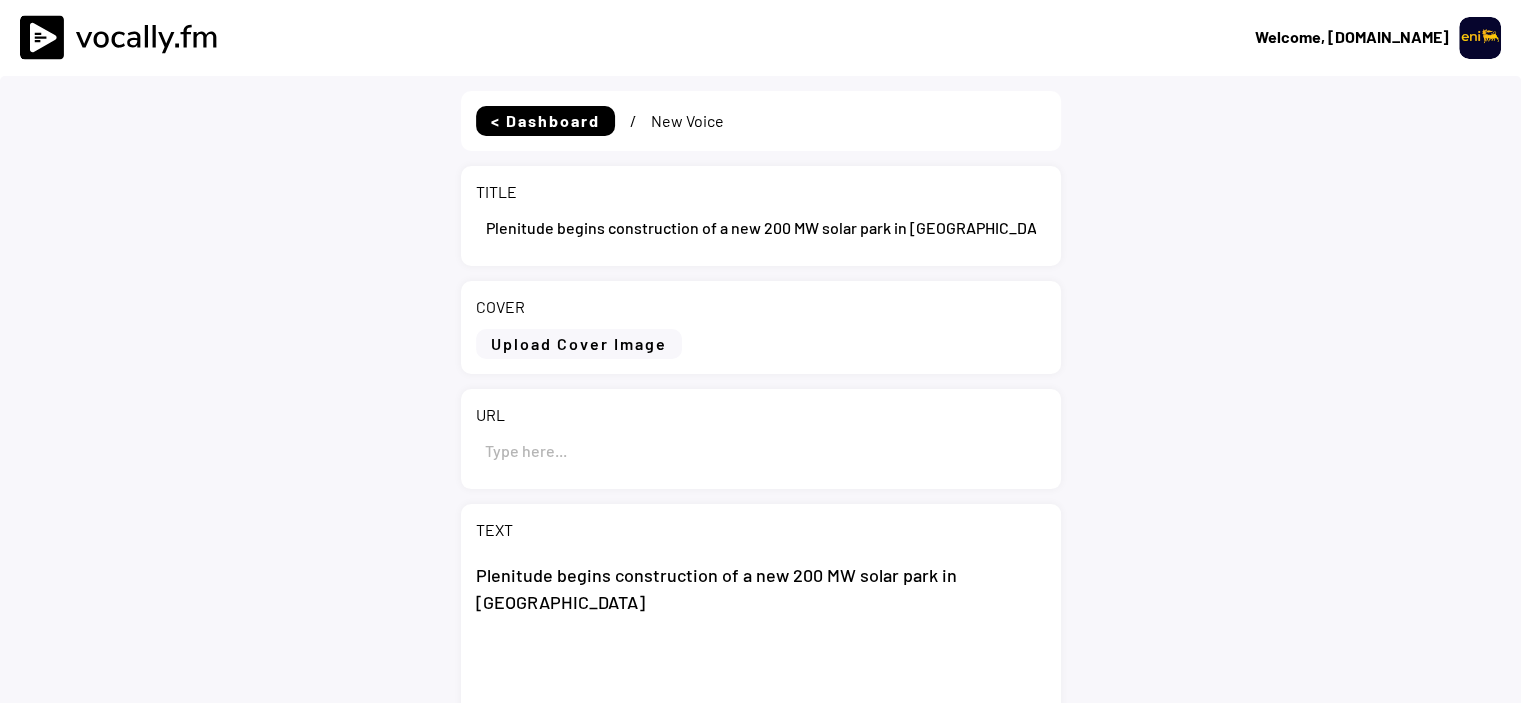 type on "Plenitude begins construction of a new 200 MW solar park in [GEOGRAPHIC_DATA]" 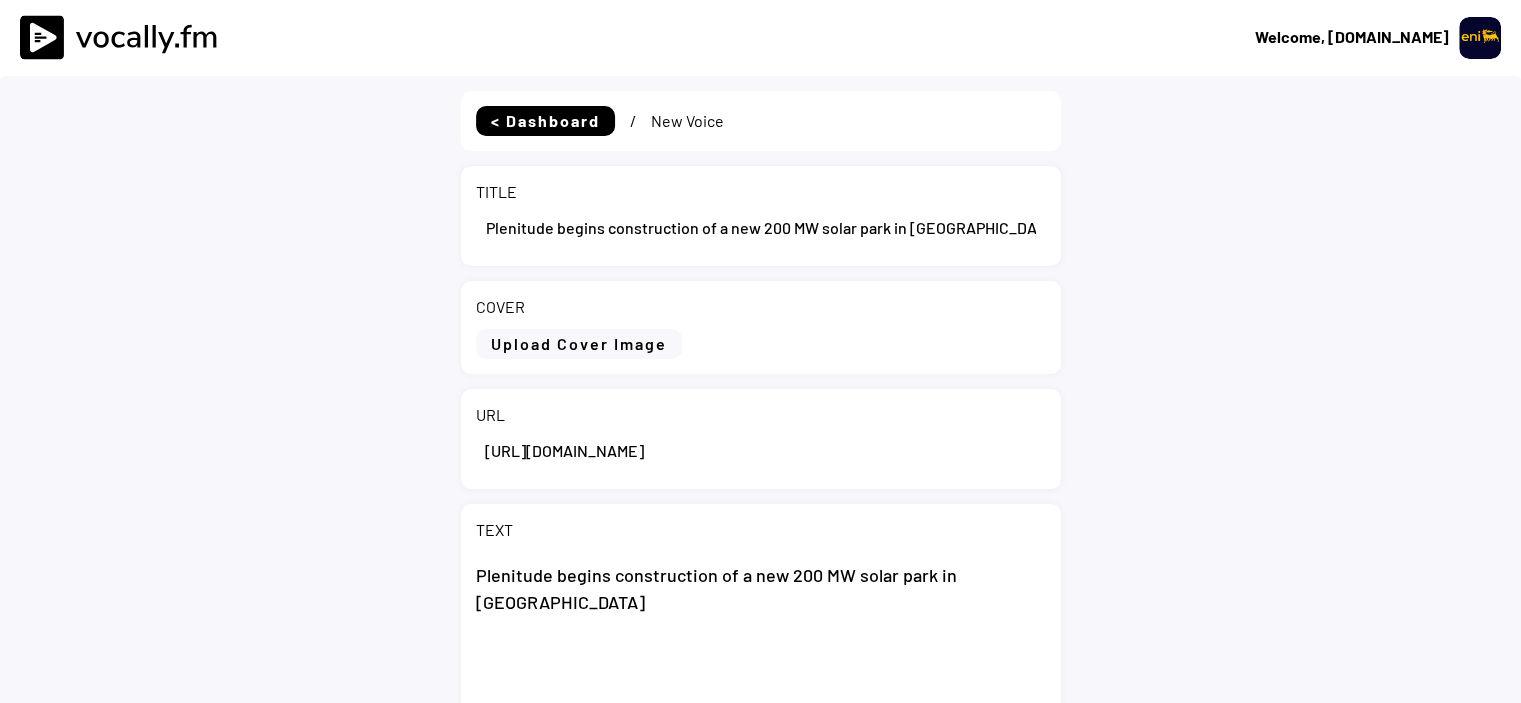 scroll, scrollTop: 0, scrollLeft: 336, axis: horizontal 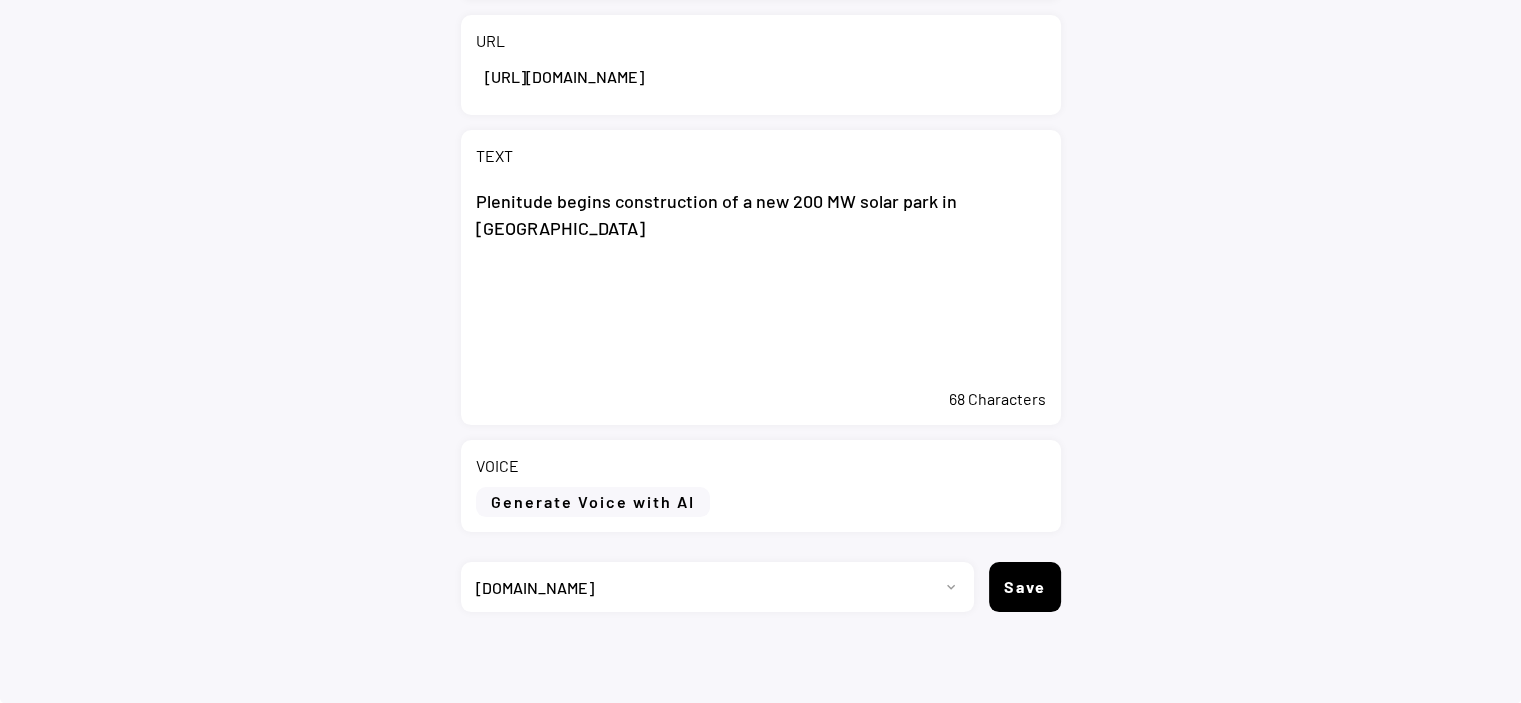 type on "[URL][DOMAIN_NAME]" 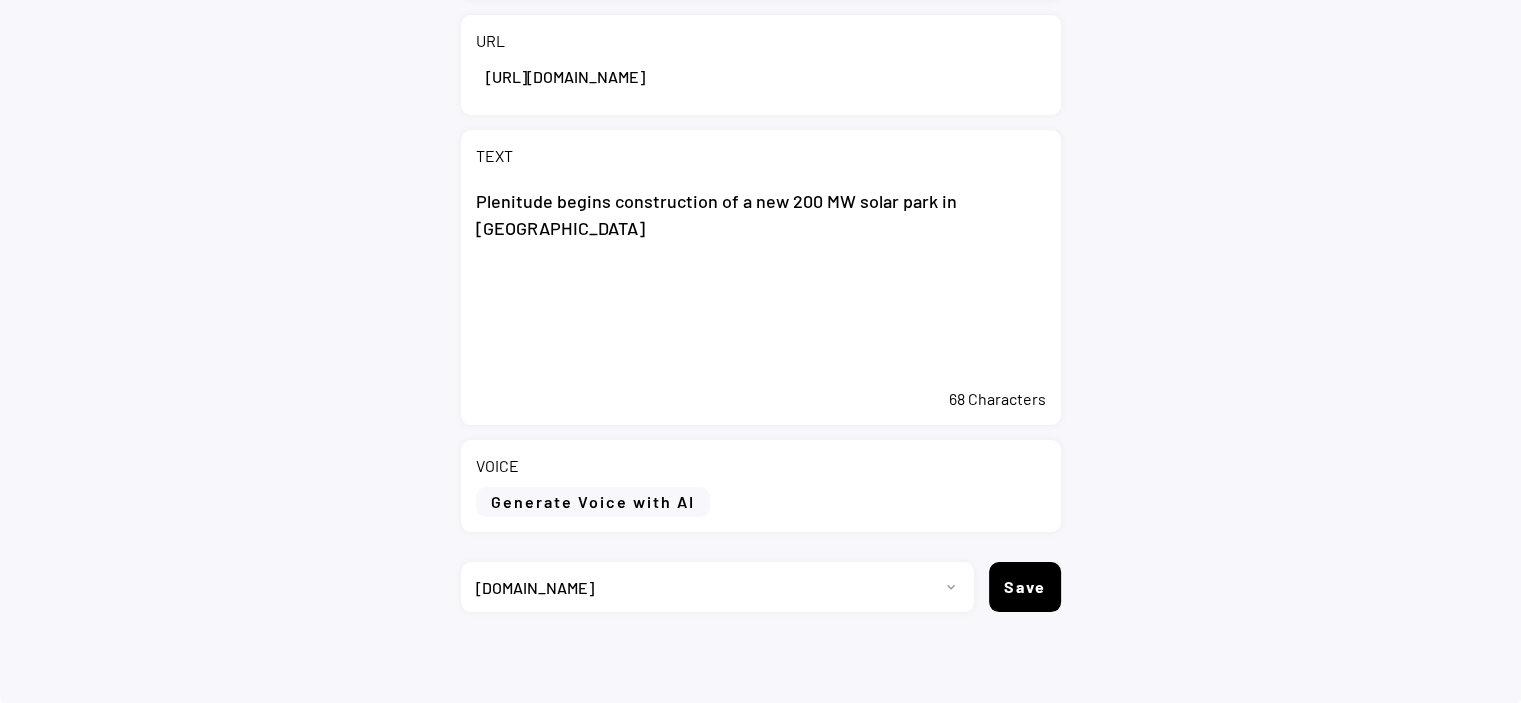 click on "Plenitude begins construction of a new 200 MW solar park in [GEOGRAPHIC_DATA]" at bounding box center (761, 278) 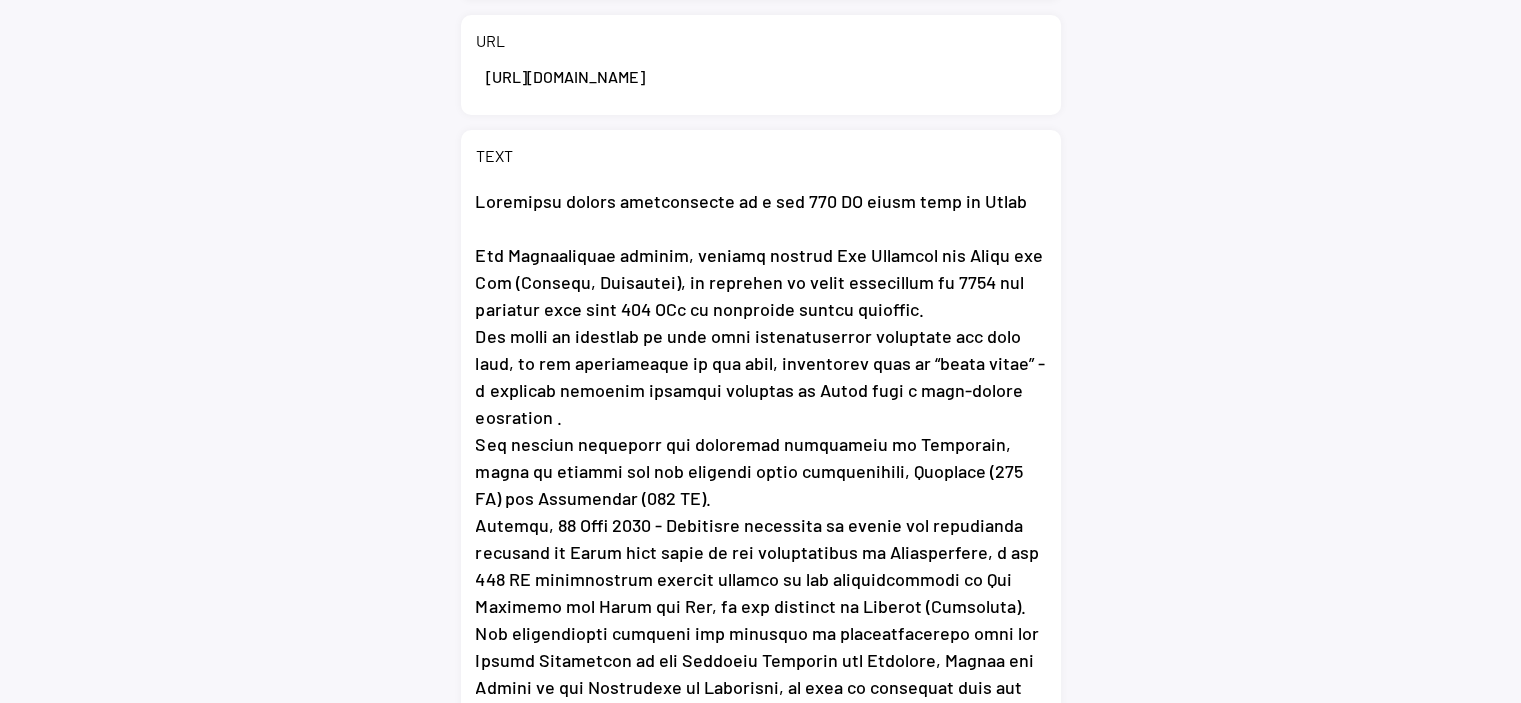 scroll, scrollTop: 448, scrollLeft: 0, axis: vertical 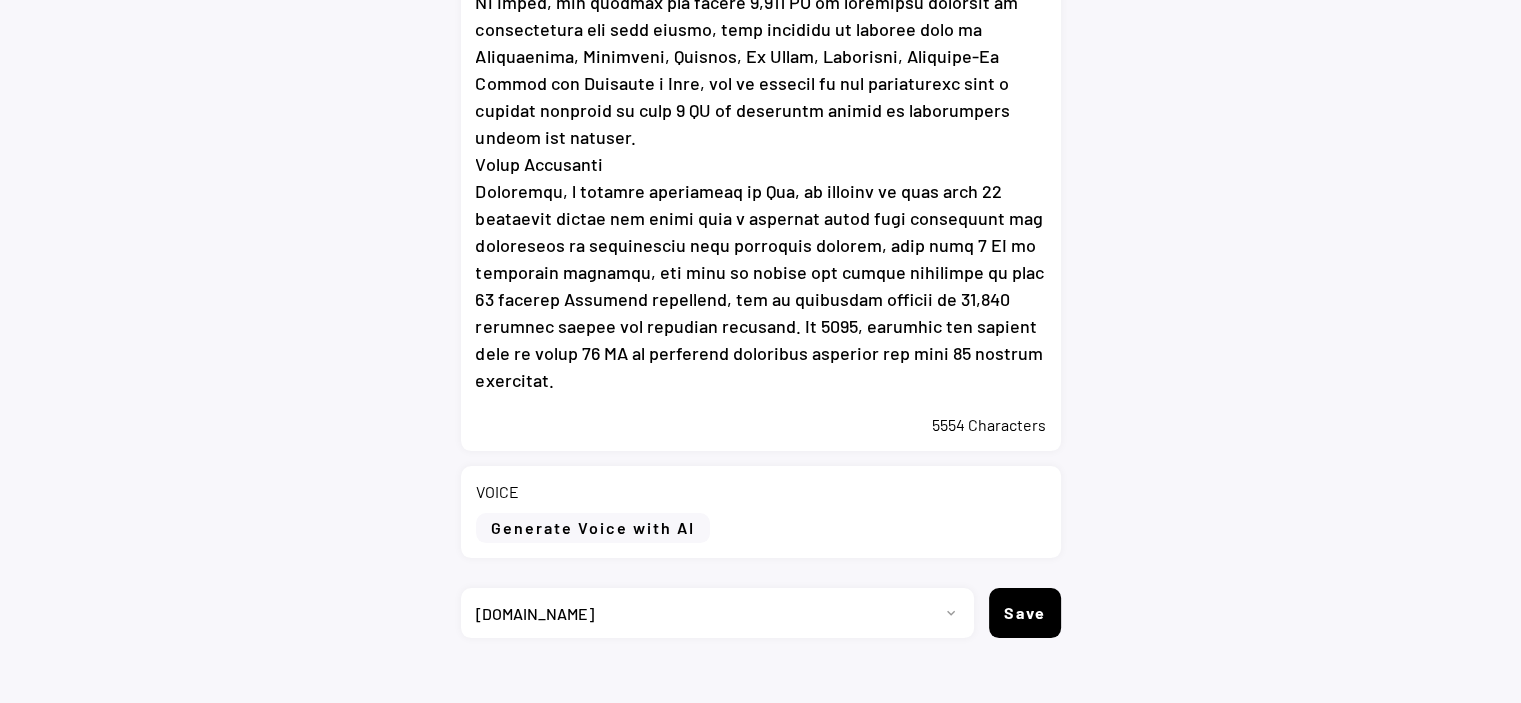 click on "TEXT 5554 Characters" at bounding box center (761, 103) 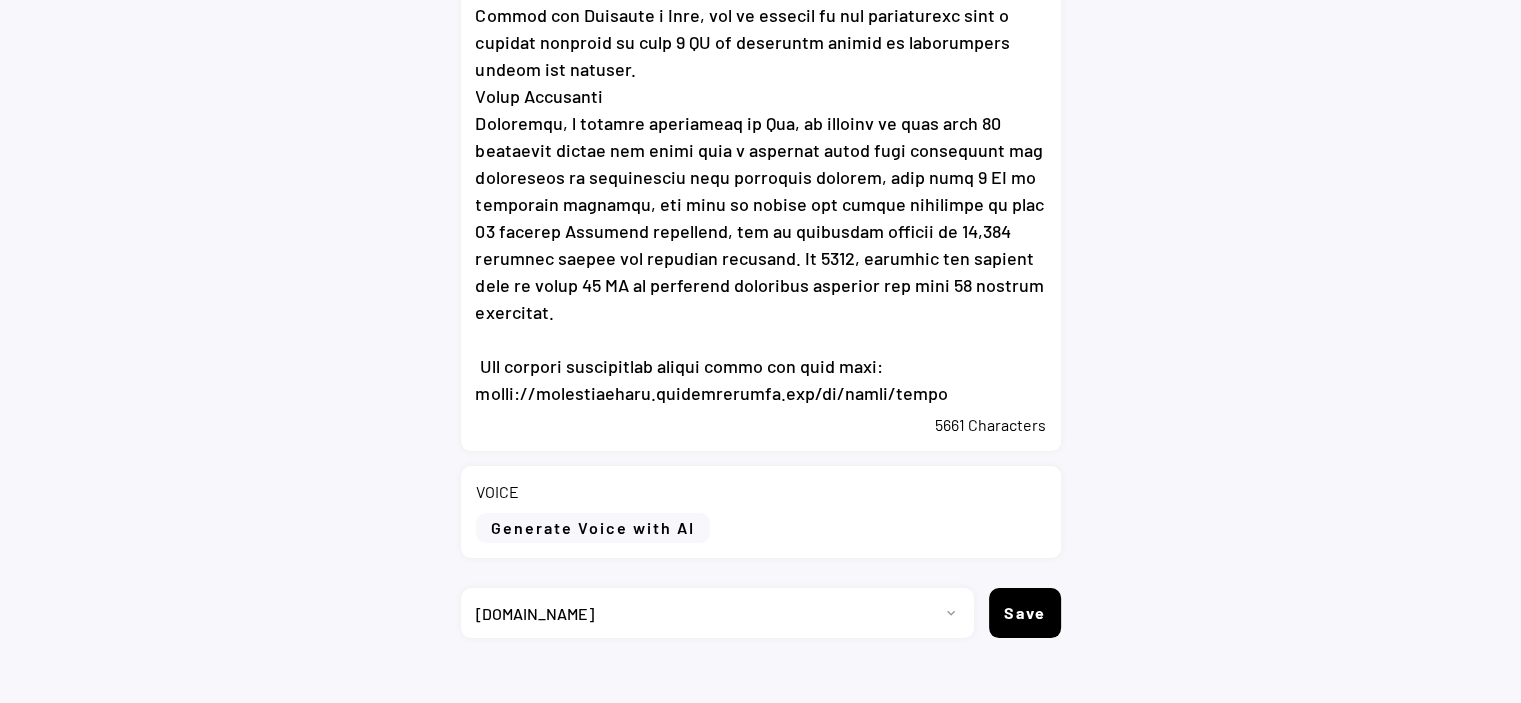 scroll, scrollTop: 1984, scrollLeft: 0, axis: vertical 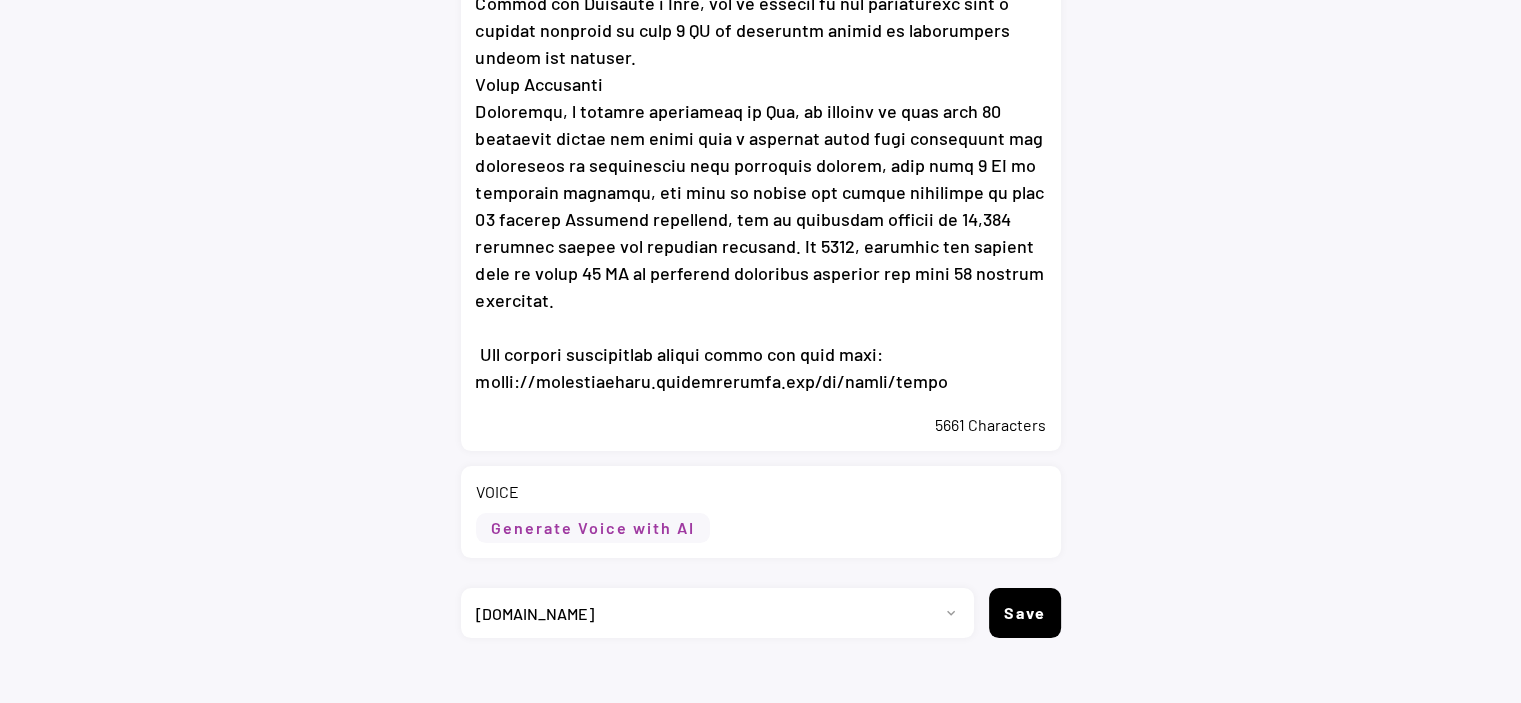 type on "Plenitude begins construction of a new 200 MW solar park in Spain
The Entrenúcleos project, located between Dos Hermanas and Coria del Río (Seville, Andalusia), is expected to begin operations in 2026 and generate more than 435 GWh of renewable energy annually.
The plant is designed to meet high sustainability standards and will test, in the construction of the park, structures made of “green steel” - a recycled material produced entirely in Spain with a zero-carbon footprint .
The company reaffirms its strategic commitment to Andalusia, where it already has two projects under construction, Guillena (230 MW) and Caparacena (150 MW).
Seville, 03 July 2025 - Plenitude continues to expand its renewables business in Spain with start of the construction of Entrenúcleos, a new 200 MW photovoltaic project located in the municipalities of Dos Hermanas and Coria del Río, in the province of Seville (Andalusia). The inauguration ceremony was attended by representatives from the Energy Department of the Regional Min..." 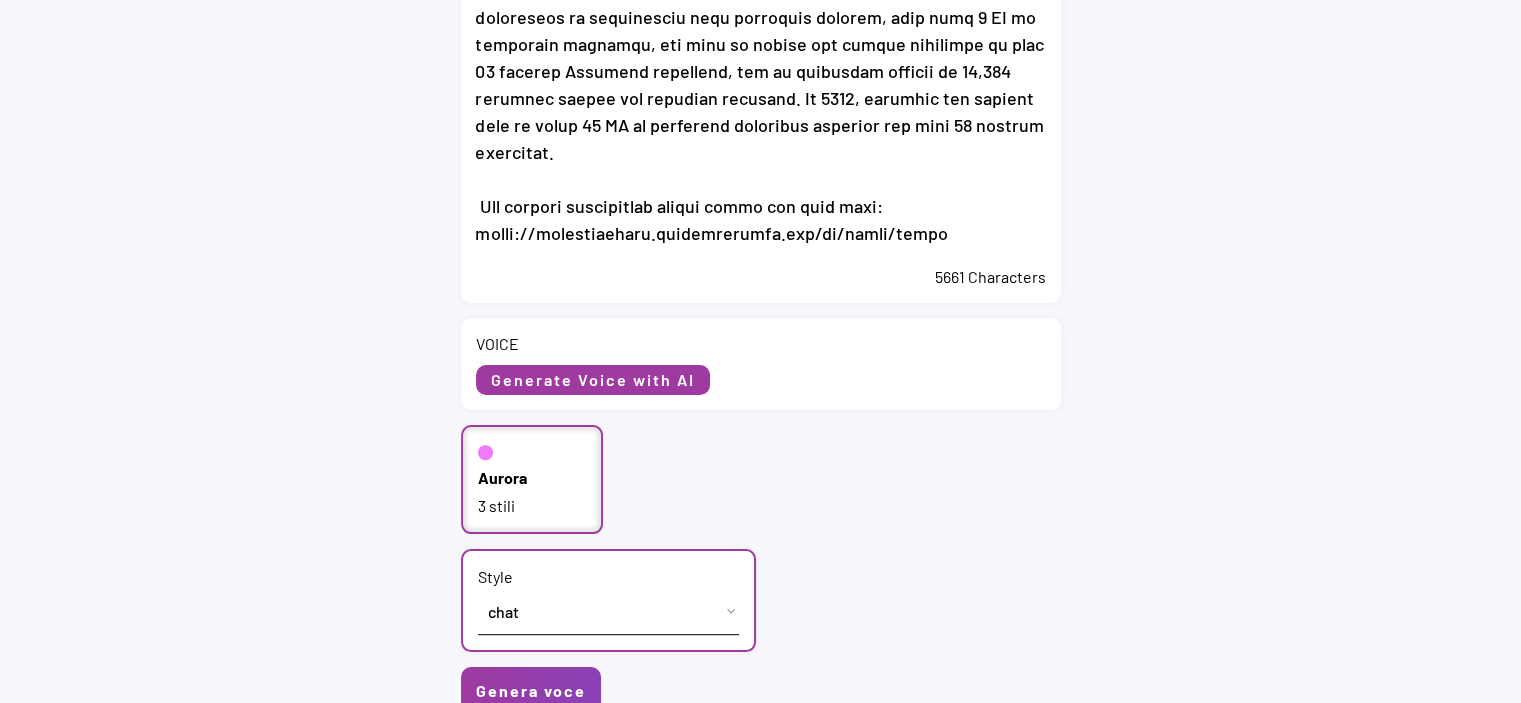 scroll, scrollTop: 1048, scrollLeft: 0, axis: vertical 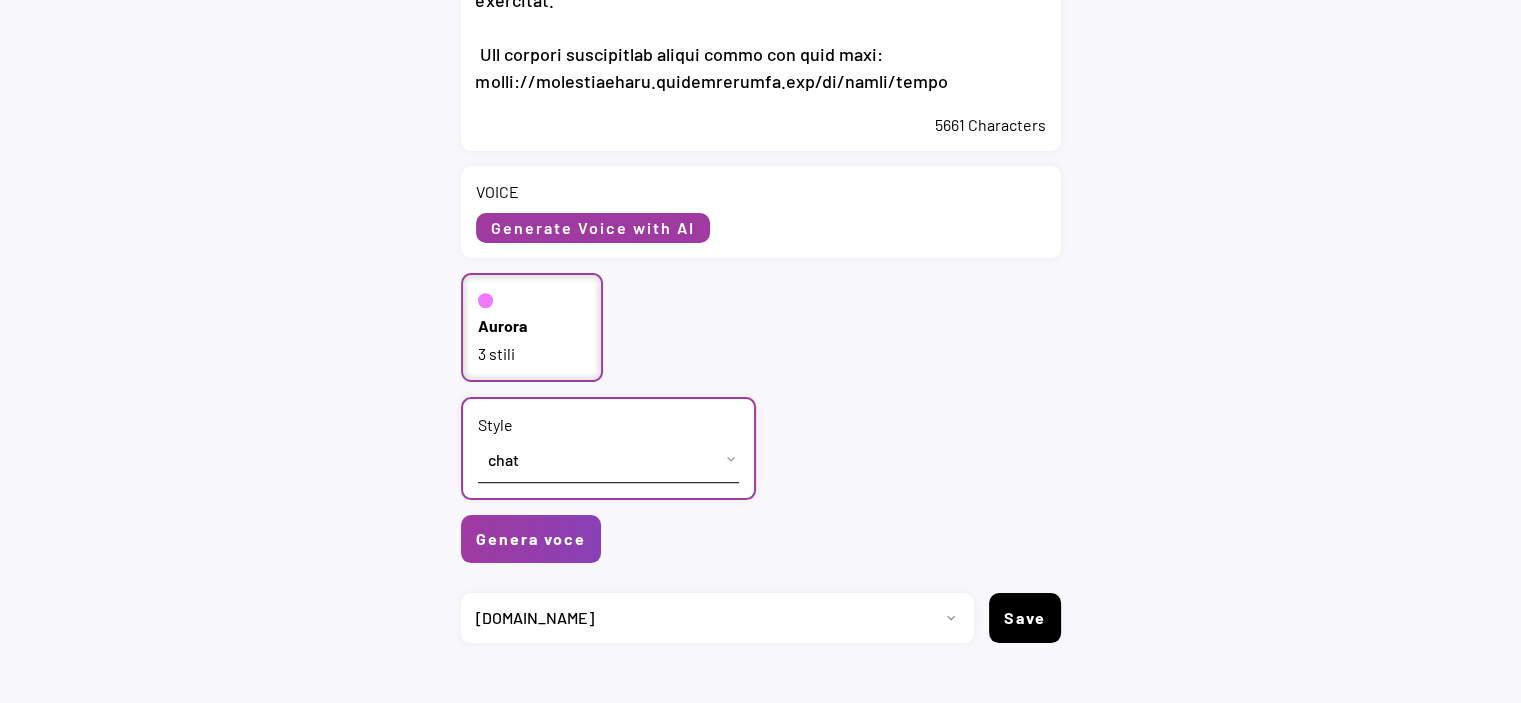 click on "3 stili" at bounding box center (532, 354) 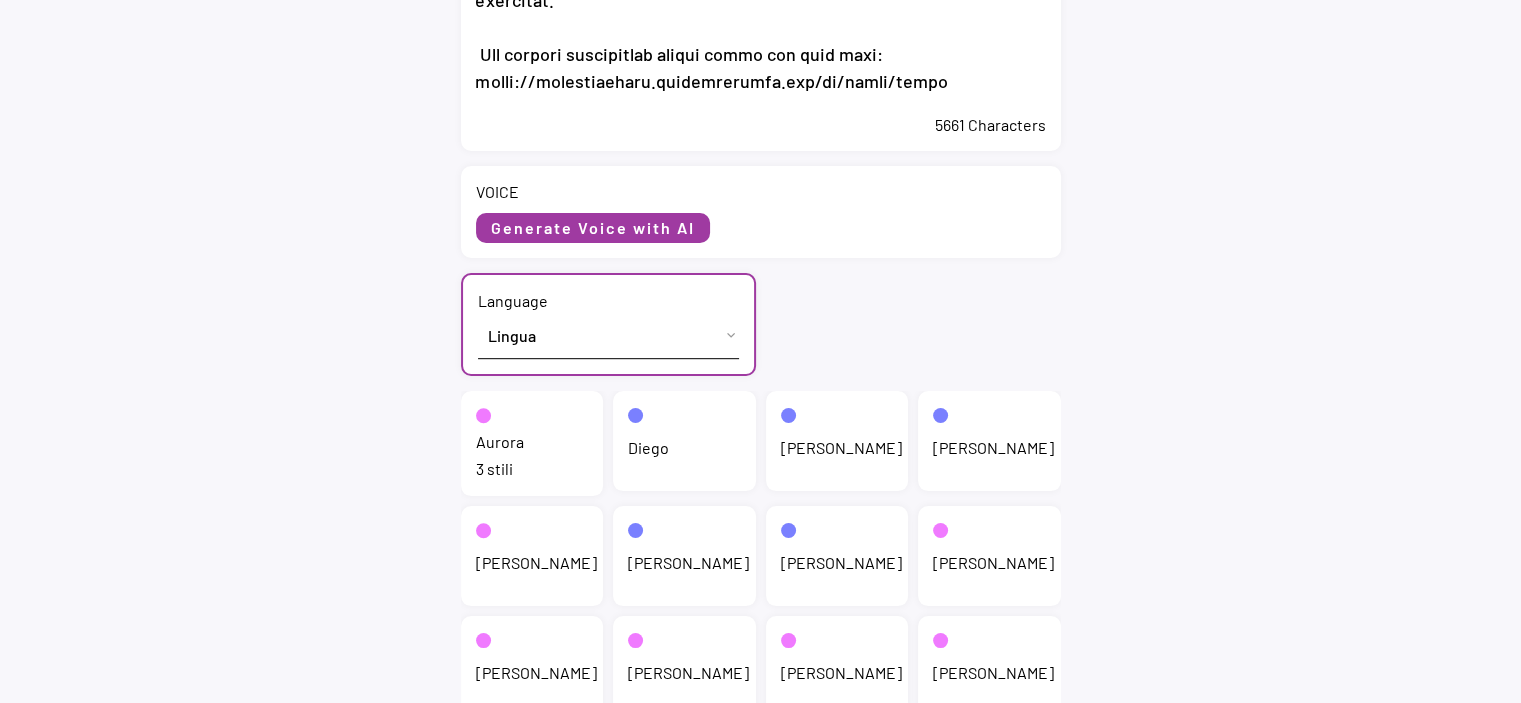 click on "Lingua English (US) French (France) Italian (Italy)" at bounding box center [608, 335] 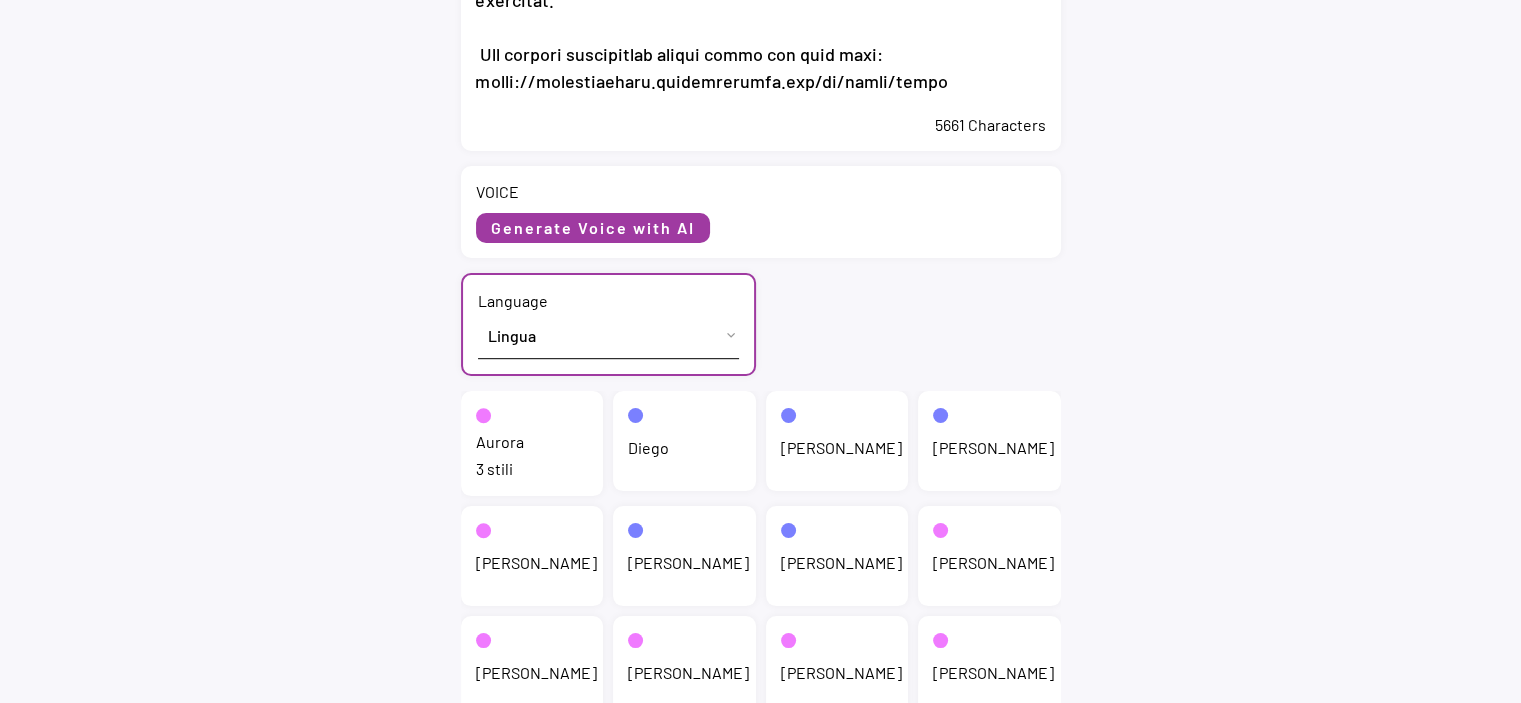 click on "Lingua English (US) French (France) Italian (Italy)" at bounding box center (608, 335) 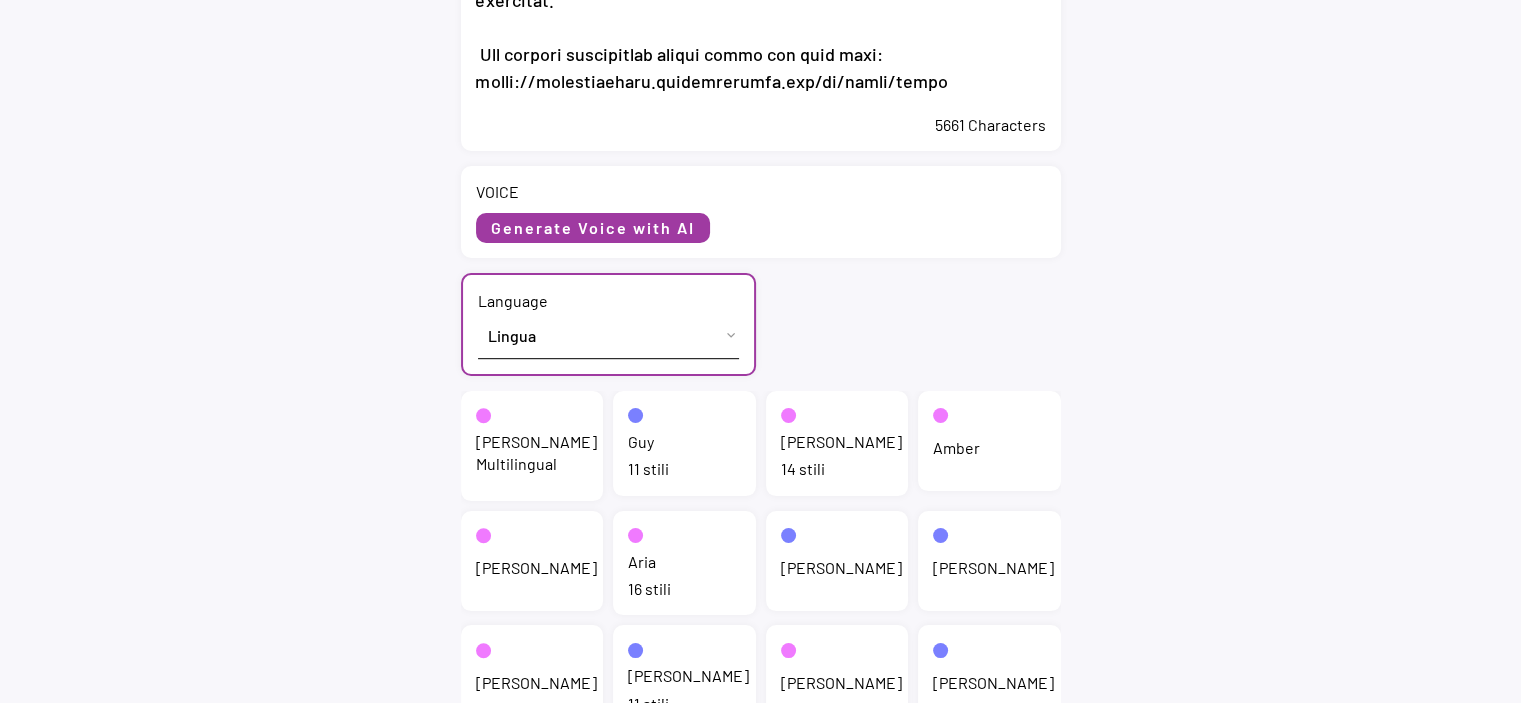 click on "Jenny 14 stili" at bounding box center (837, 443) 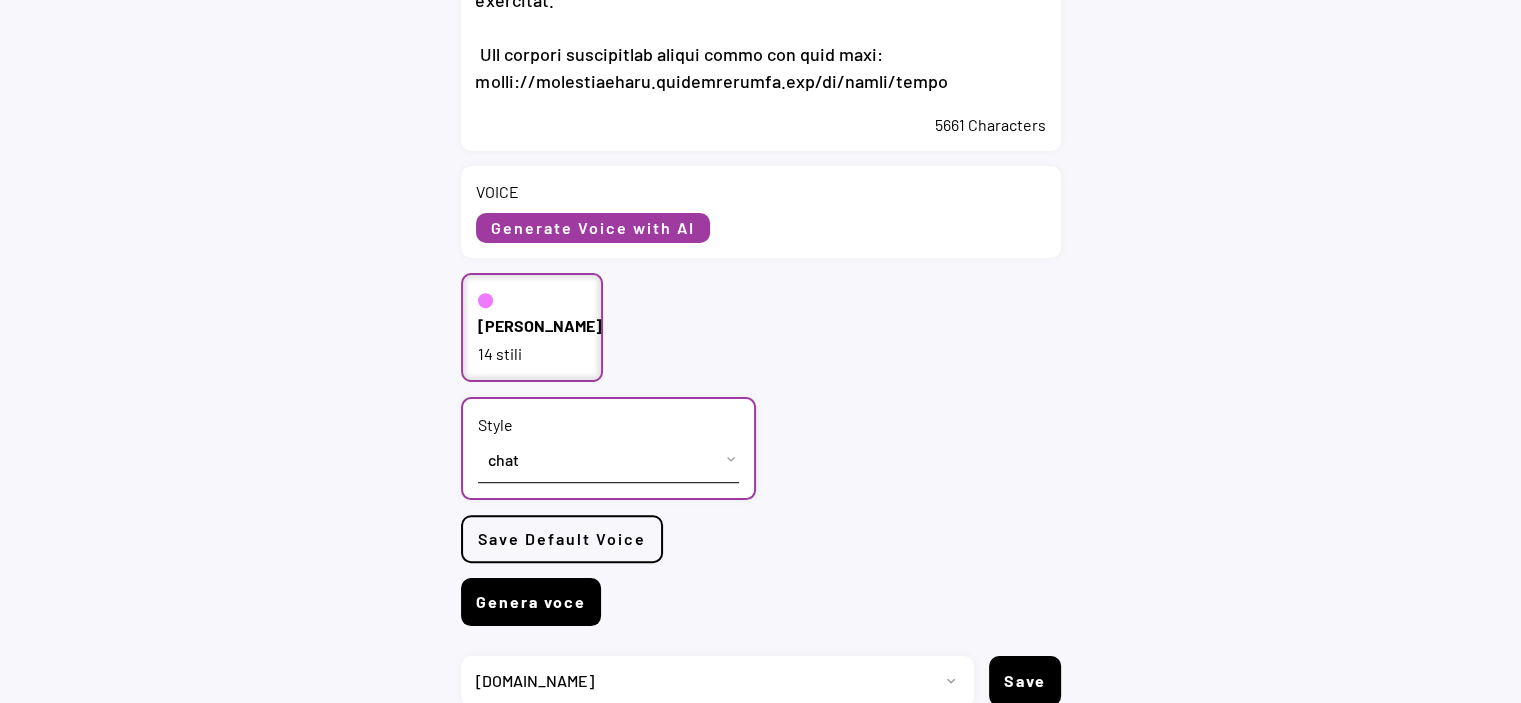 click on "Genera voce" at bounding box center (531, 602) 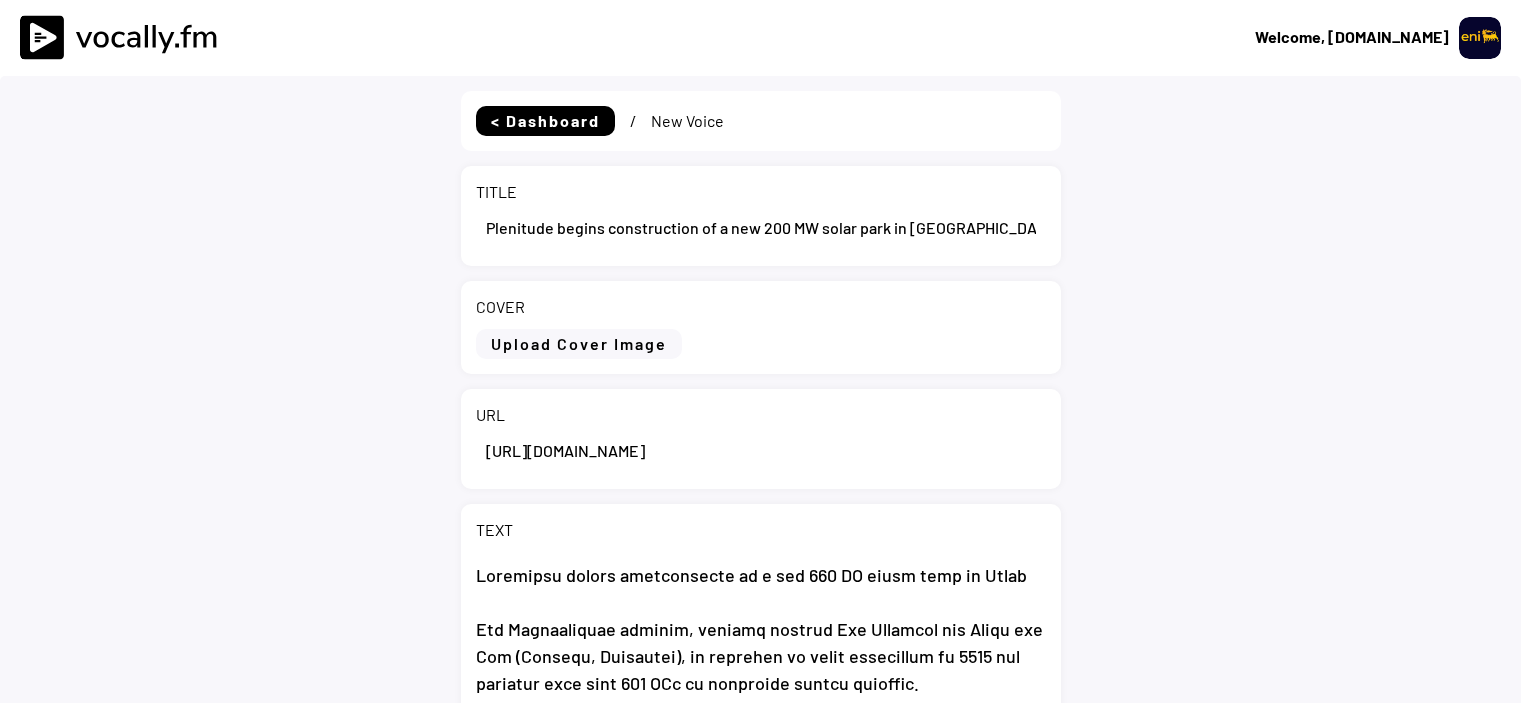 select on ""1348695171700984260__LOOKUP__1735904233799x559431839768379400"" 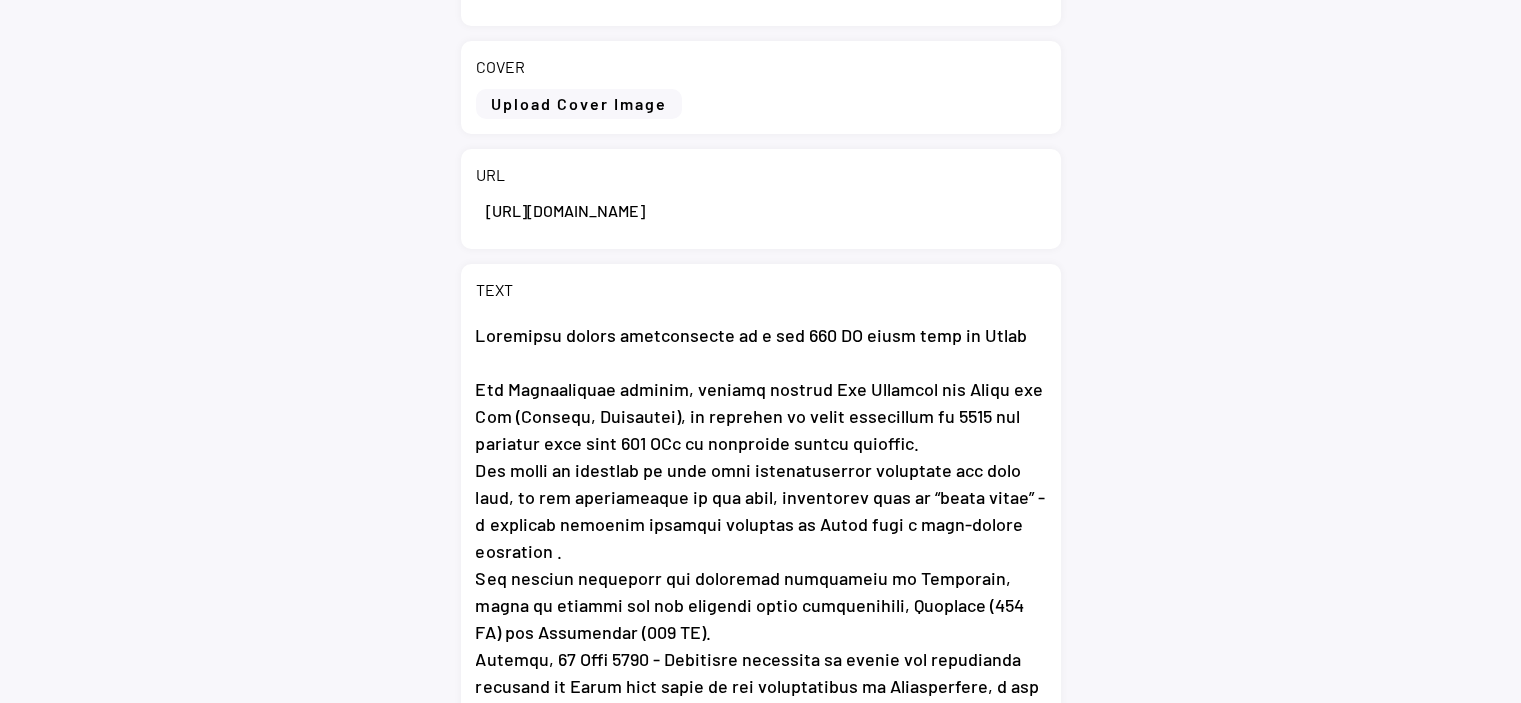 scroll, scrollTop: 500, scrollLeft: 0, axis: vertical 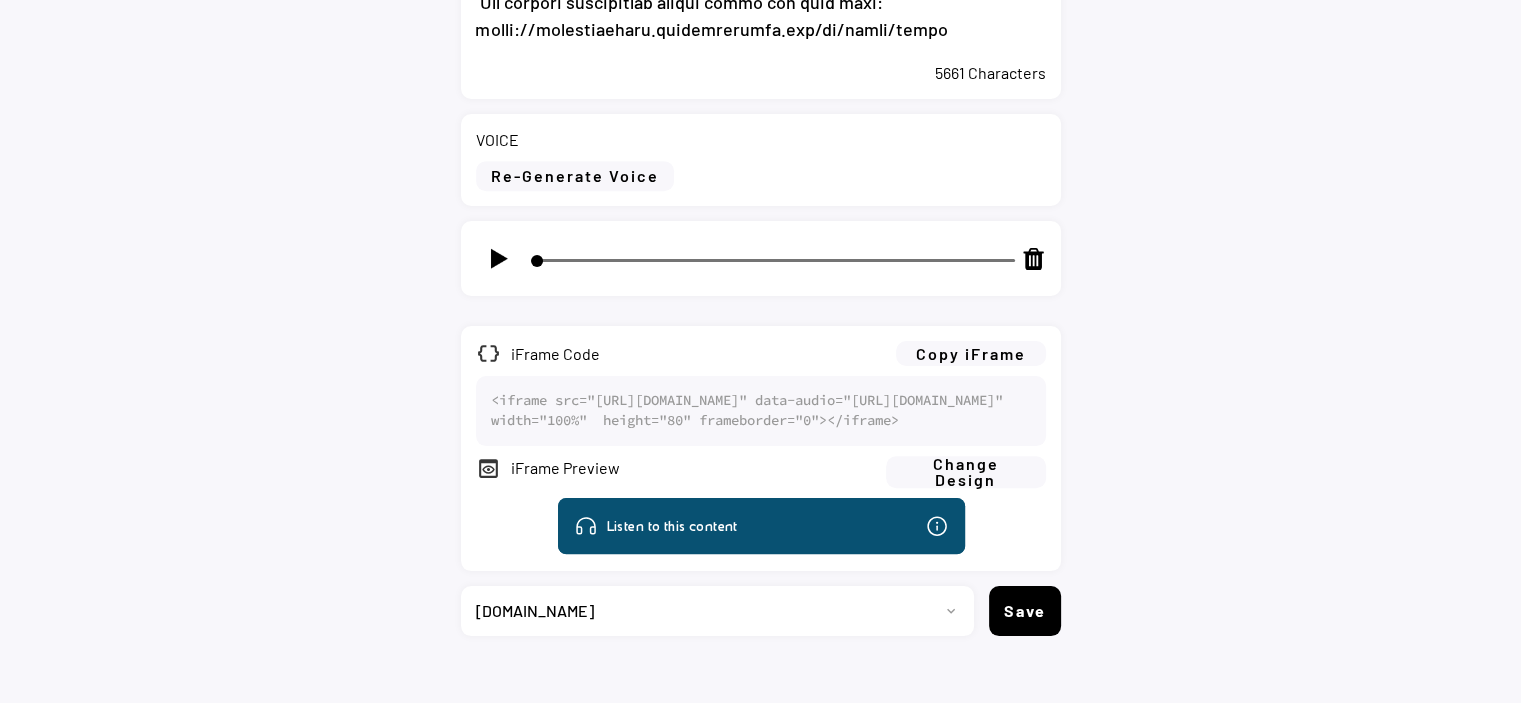 click 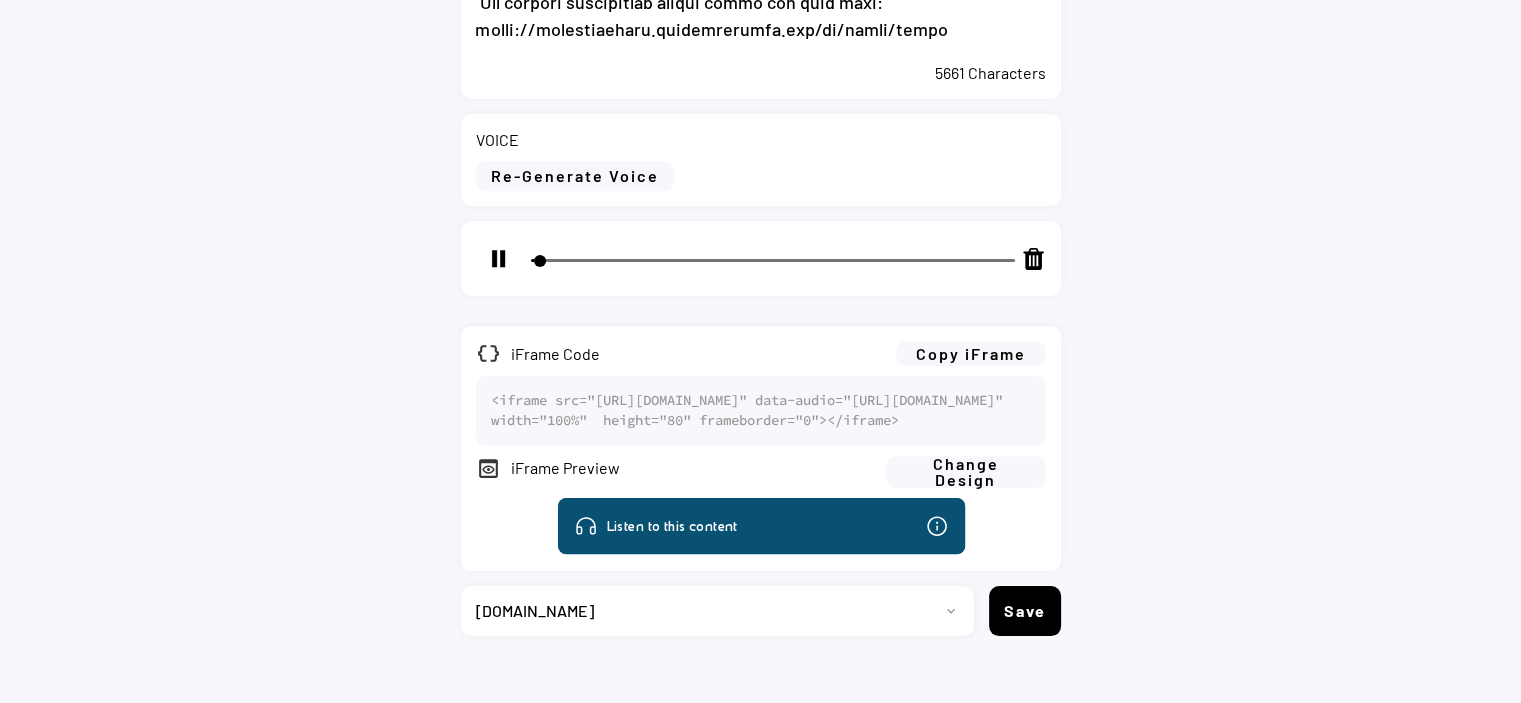 click 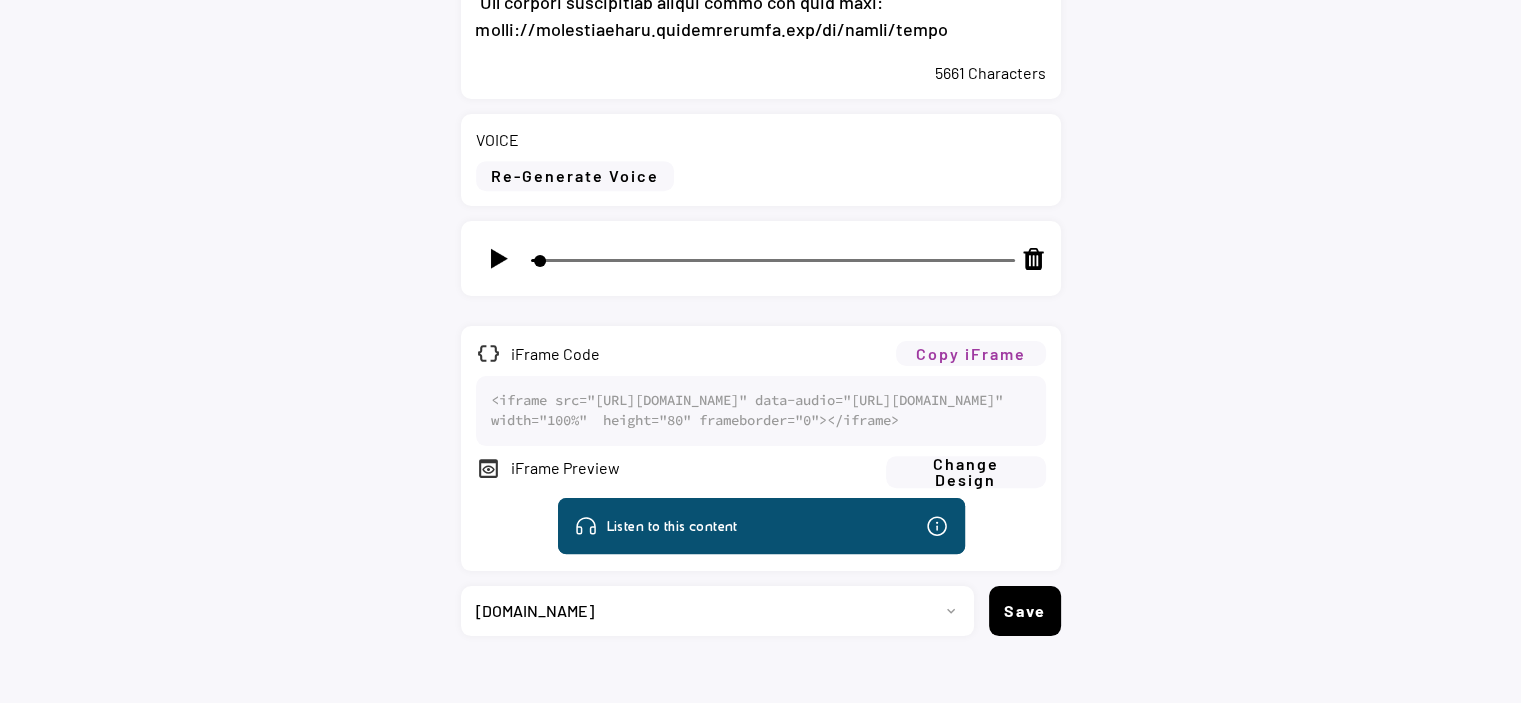click on "Copy iFrame" at bounding box center (971, 353) 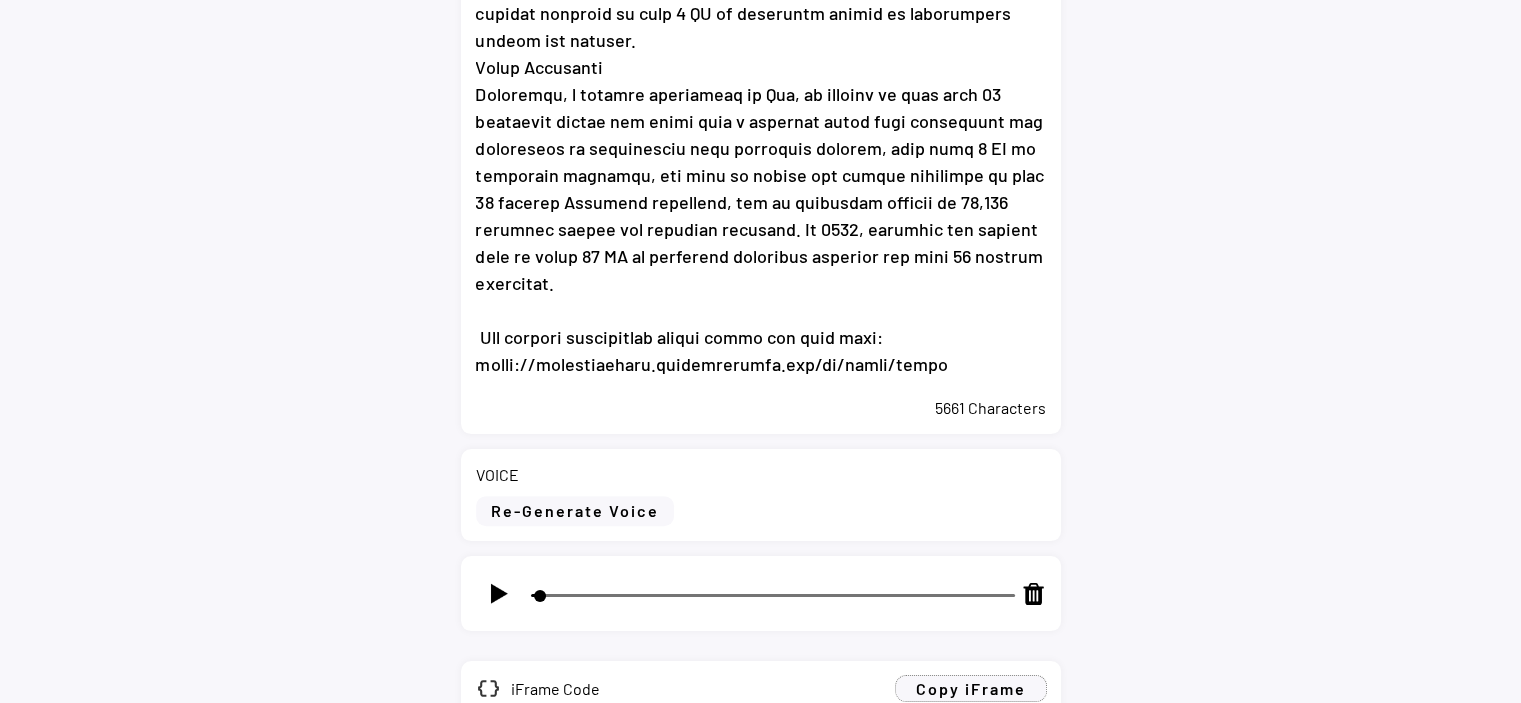 scroll, scrollTop: 800, scrollLeft: 0, axis: vertical 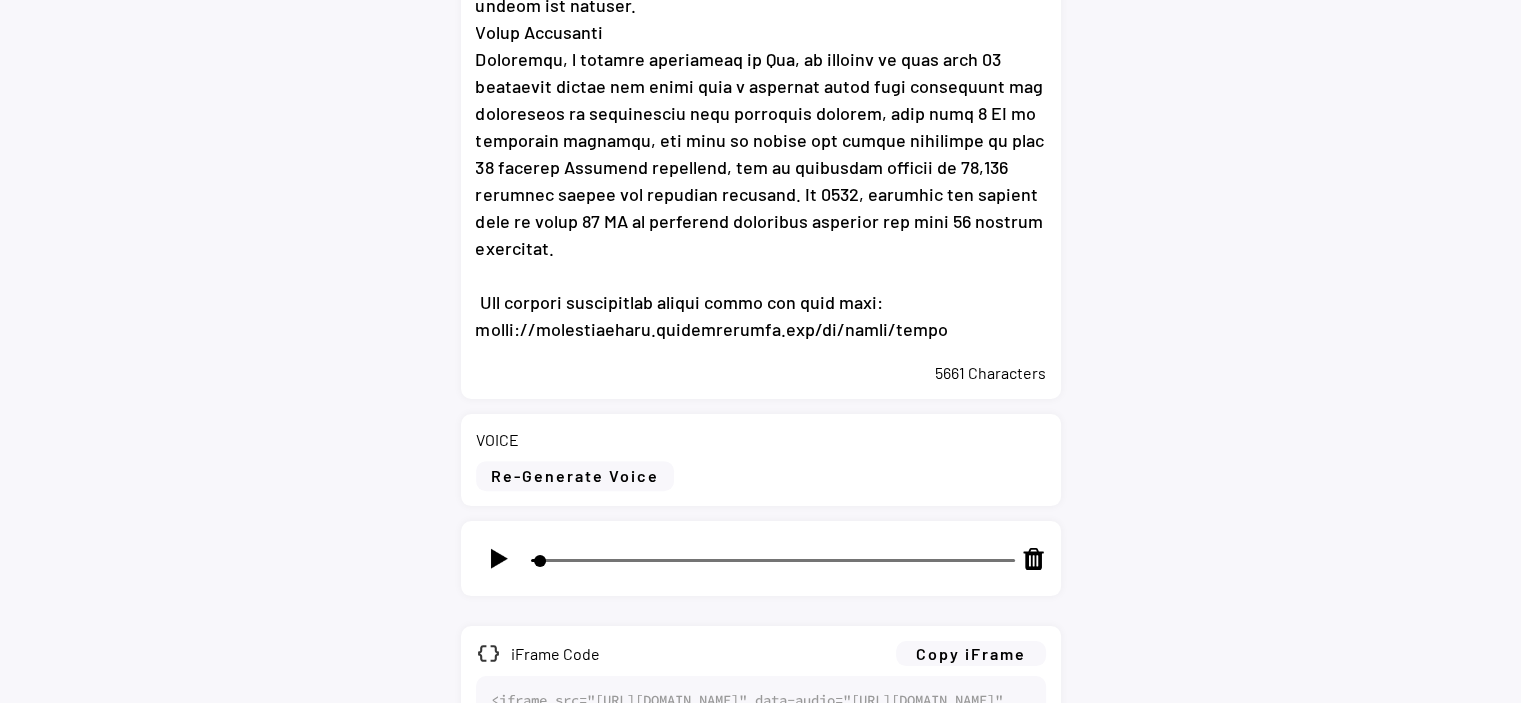 drag, startPoint x: 478, startPoint y: 303, endPoint x: 939, endPoint y: 326, distance: 461.5734 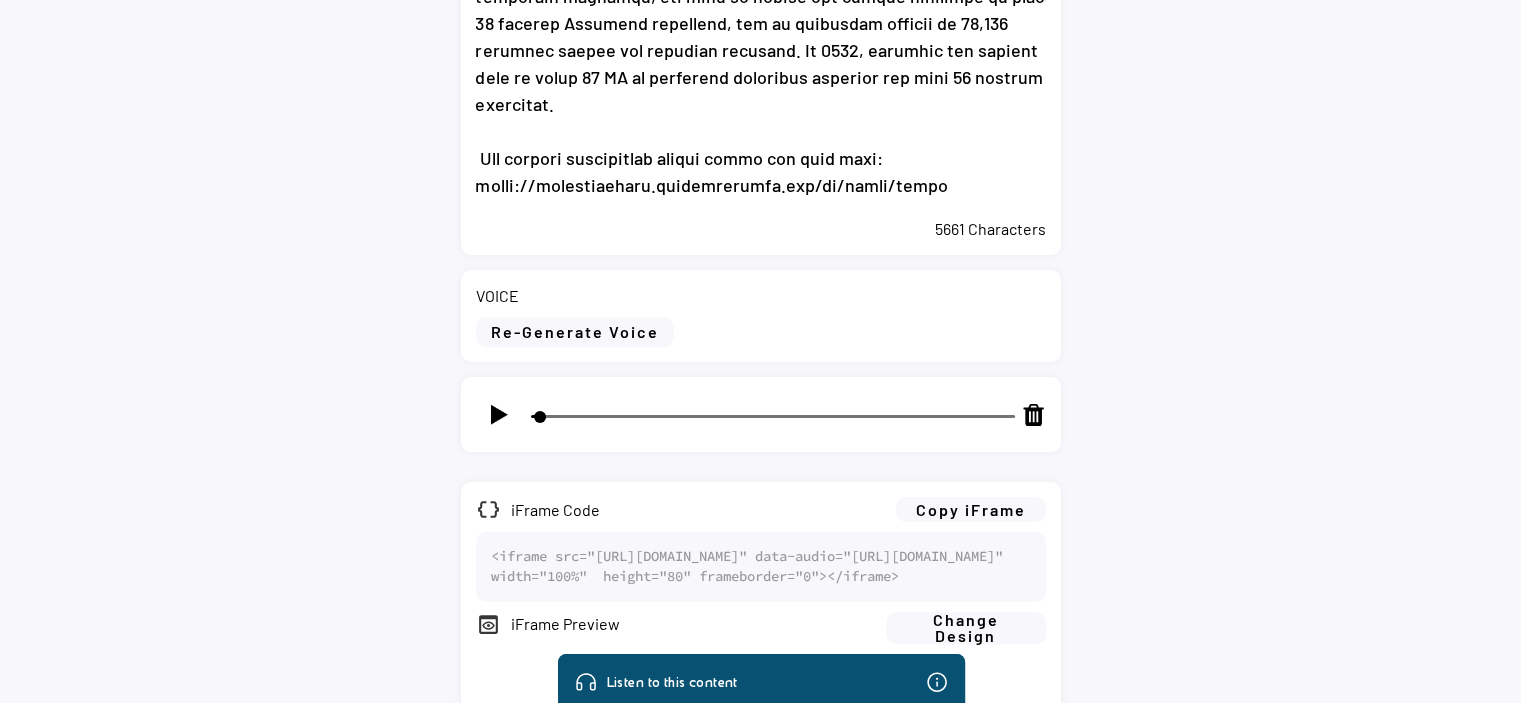 scroll, scrollTop: 1195, scrollLeft: 0, axis: vertical 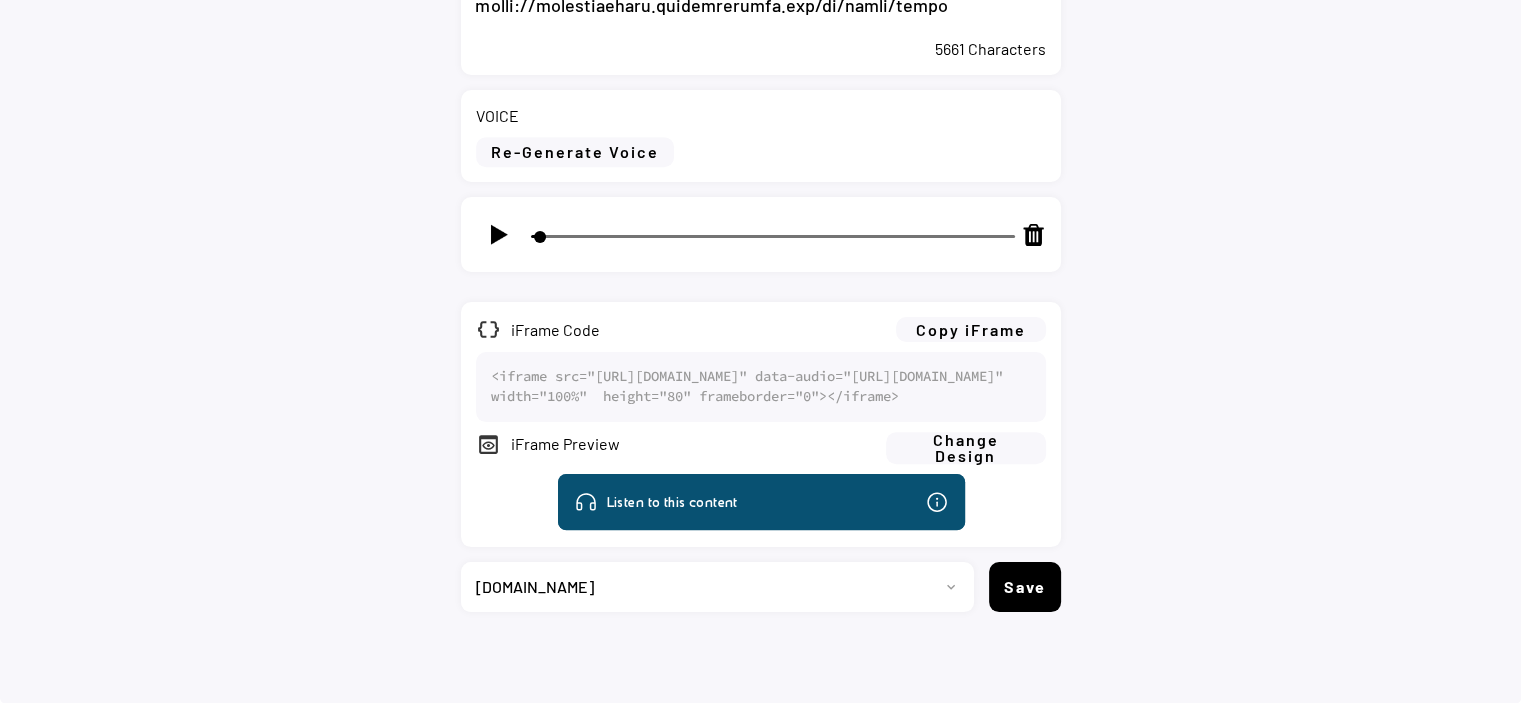click on "Progetto 2023 - cs - eng - eni.com 2023 - cs - ita - eni.com 2023 - storie - ita - eni.com 2023 - storie - eng - eni.com 2024-cs-ita-eni.com 2024-cs-eng-eni.com 2024-news-ita-eni.com 2024-news-eng-eni.com 2024 - storie - ita - eni.com 2024 - storie - eng - eni.com  2023-news-ita-eni.com 2023-news-eng-eni.com Project 13 2025-cs-ita-eni.com 2025-cs-eng-eni.com 2025-news-ita-eni.com 2025-news-eng-eni.com 2025-storie-ita-eni.com 2025-storie-eng-eni.com" at bounding box center (710, 587) 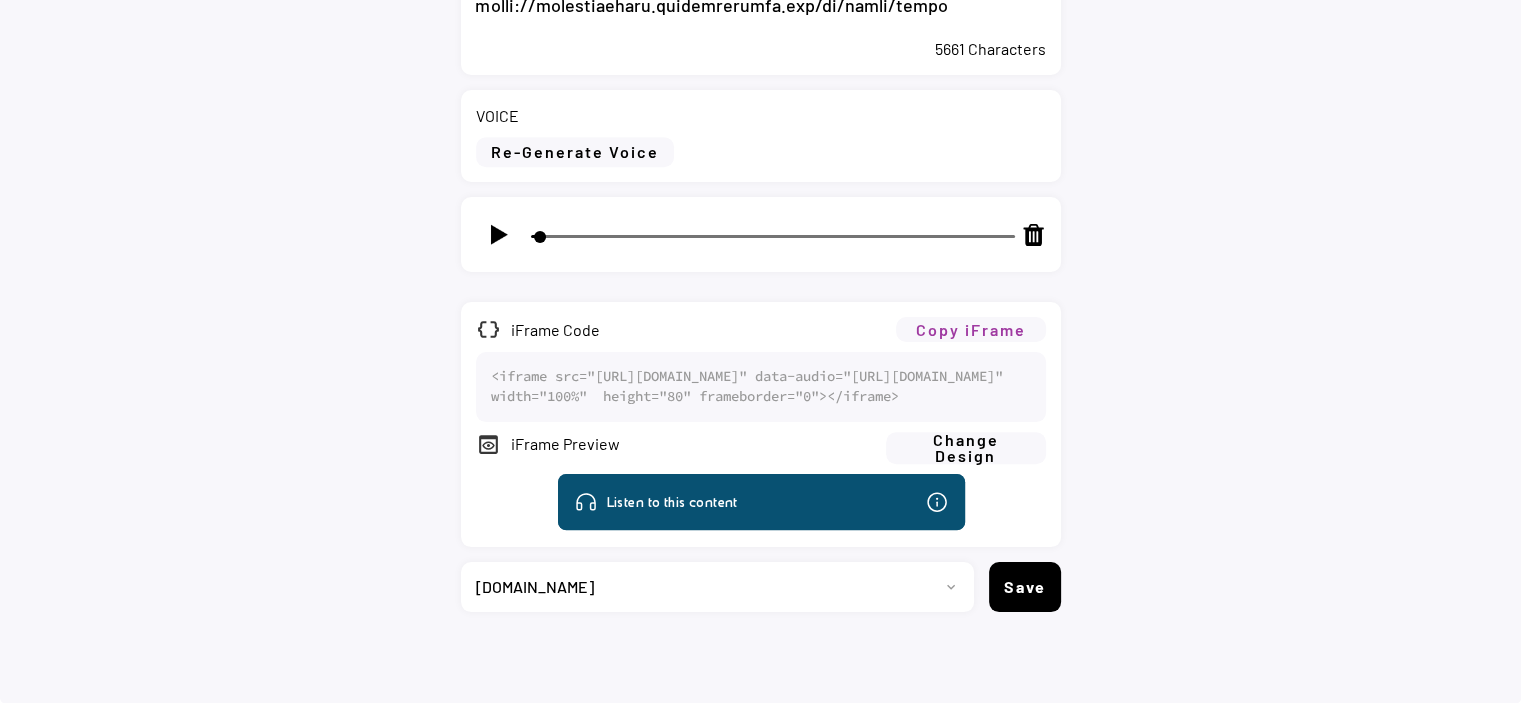 click on "Copy iFrame" at bounding box center [971, 329] 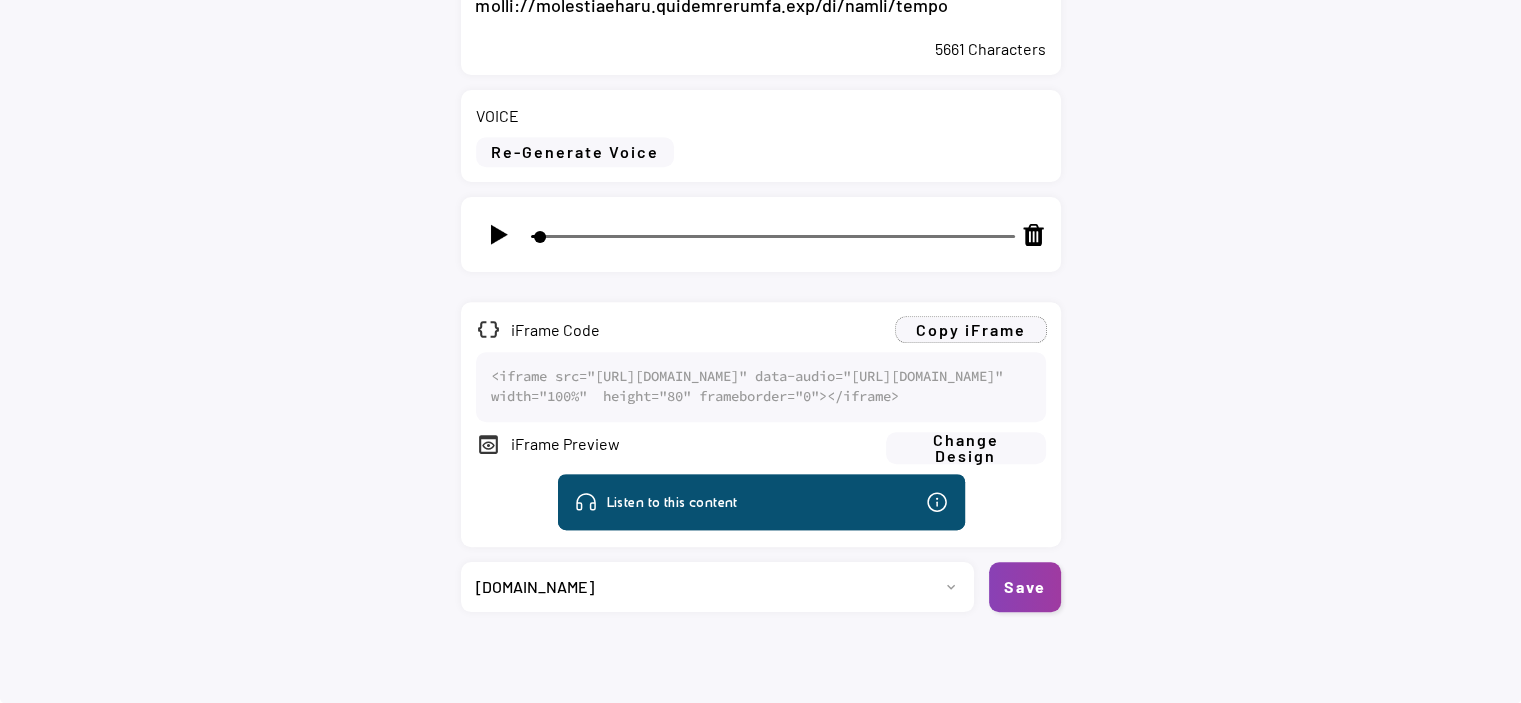 click on "Save" at bounding box center (1025, 587) 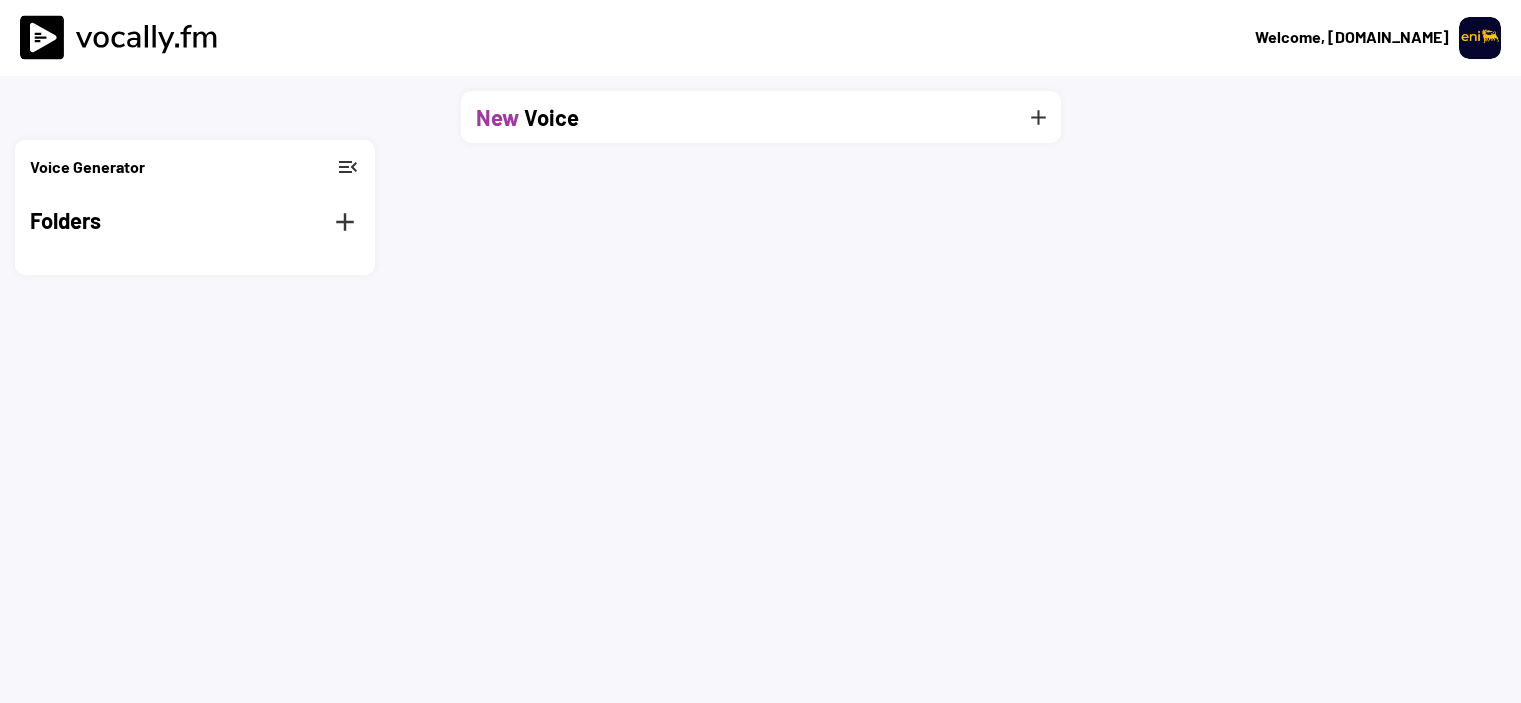 scroll, scrollTop: 0, scrollLeft: 0, axis: both 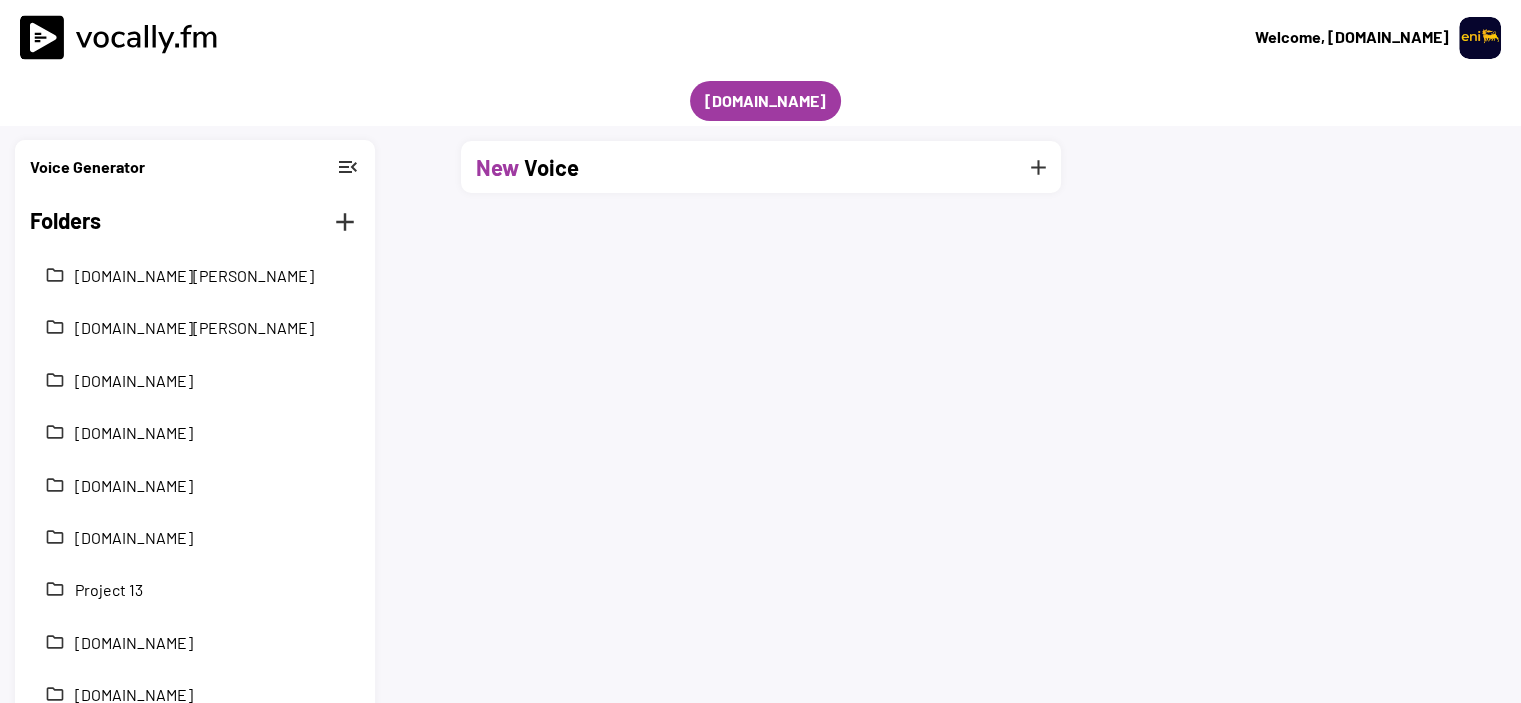 click at bounding box center (1480, 38) 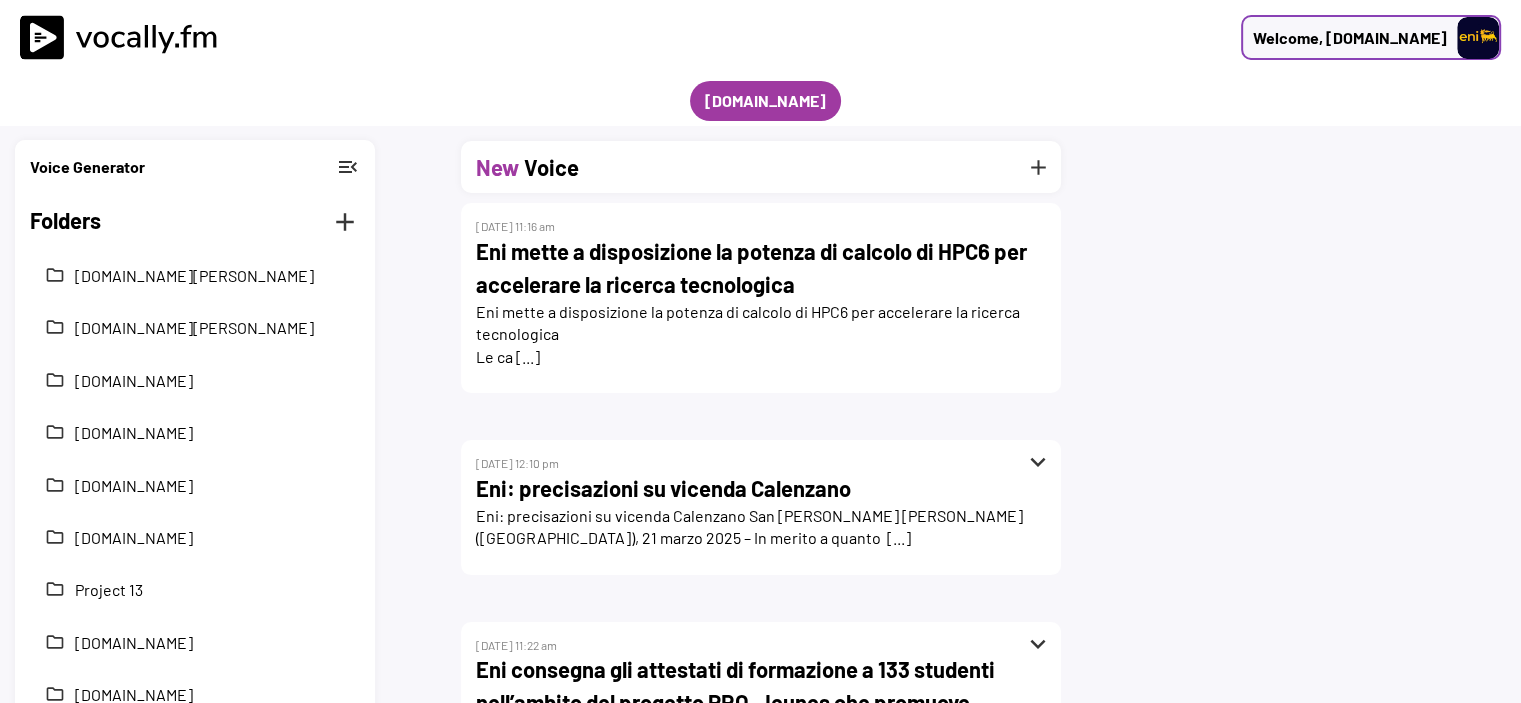 click at bounding box center [1478, 38] 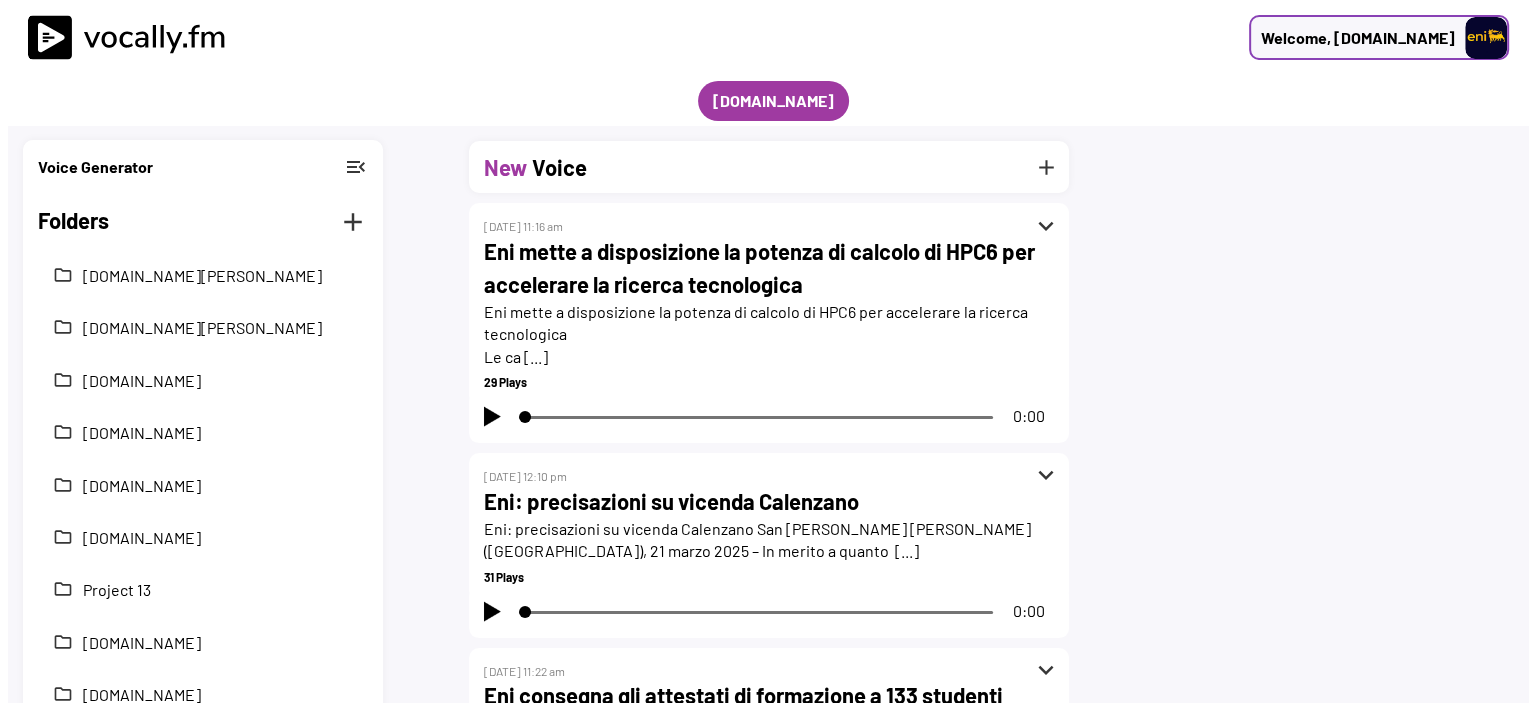 scroll, scrollTop: 0, scrollLeft: 0, axis: both 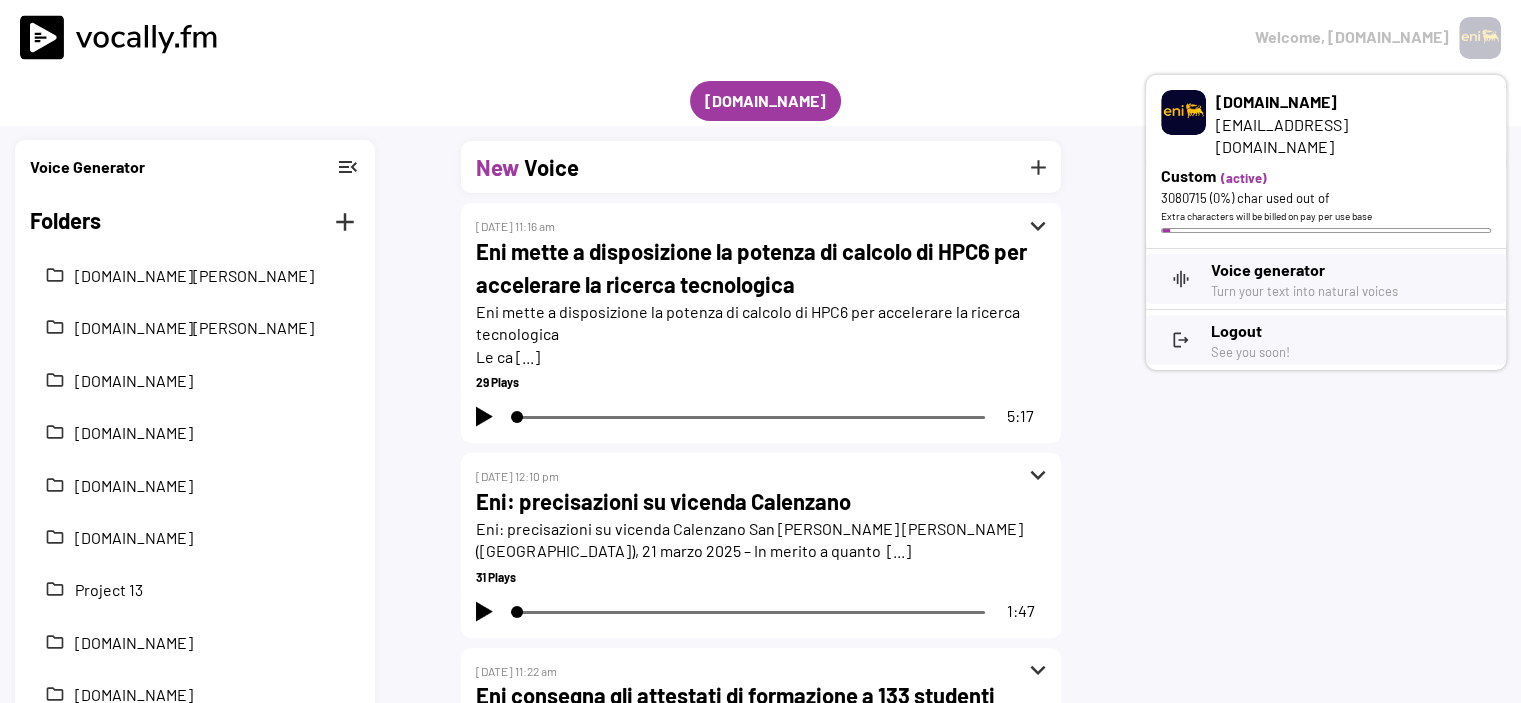 click on "See you soon!" at bounding box center (1351, 352) 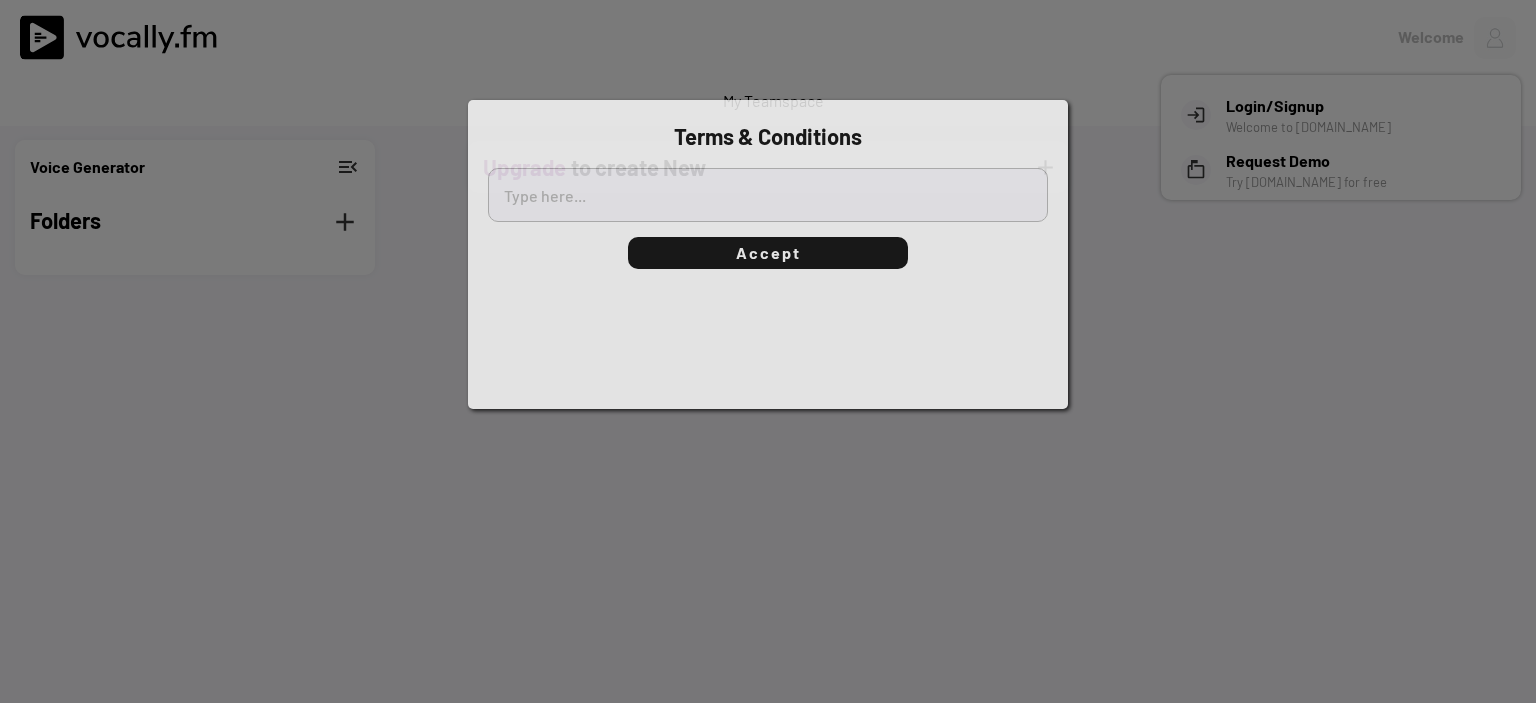 type on "[b]Terms of Service[/b]
Users of the Services offered by Vocally.fm acknowledge and accept these terms and conditions.
Introduction
This document
This document is a legal agreement between you, the User, and the Owner providing Vocally.fm. It governs your use of the online properties and, in any case, for the use of the services provided. “Legal agreement” means that the terms of this agreement are binding on the relationship between you and us once you have accepted the terms. For simplicity, “User”, “you”, “your” and similar terms, either in singular or plural form, refer to you, the User. “We”, “our”, “us” and similar terms refer to the Owner, which owns and manages Vocally.fm as outlined in the present document. “Vocally.fm” refers to the current website and/or application. “Agreement” refers to this document, as amended from time to time. The Agreement is concluded in the English language. Other defined terms are set forth in the section named “Definitions” at the bottom of the Agreement.
Accept..." 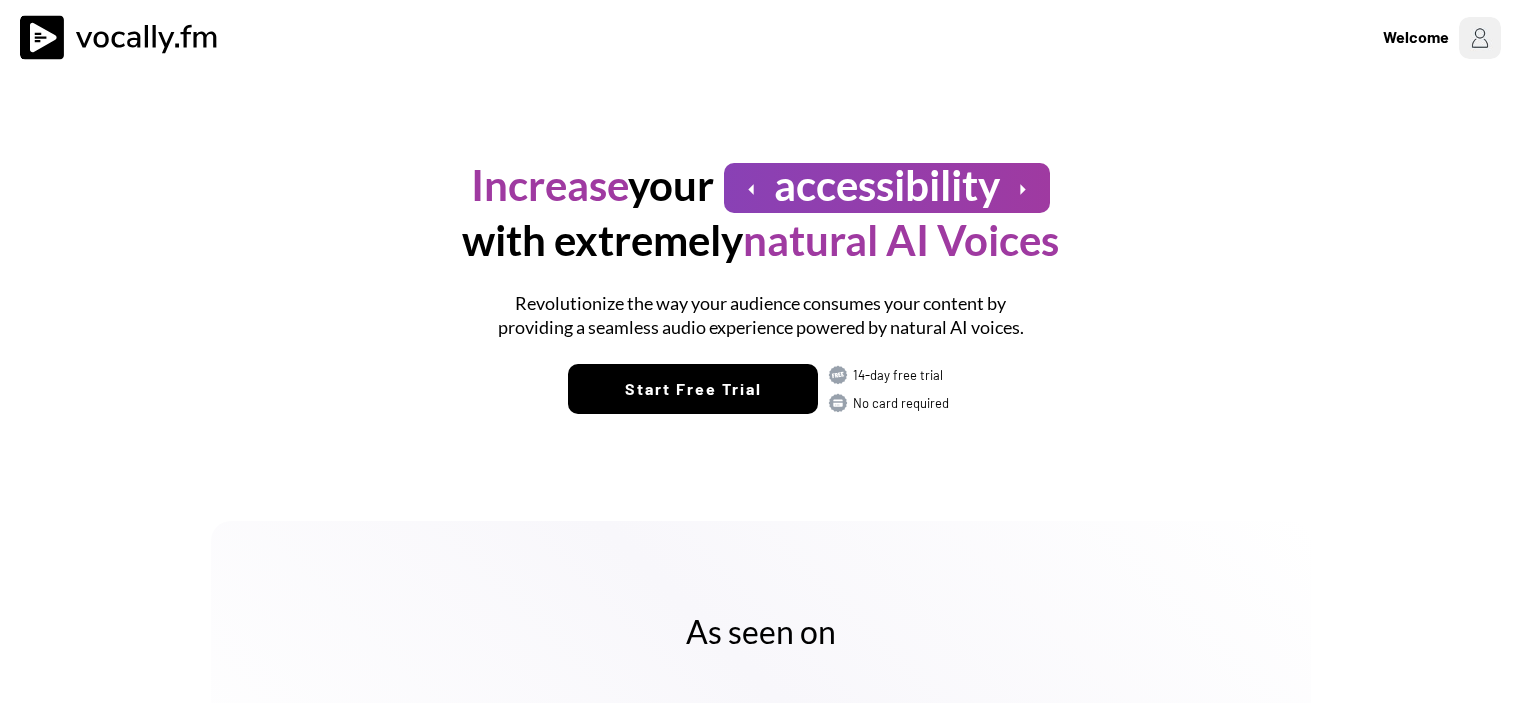 scroll, scrollTop: 0, scrollLeft: 0, axis: both 